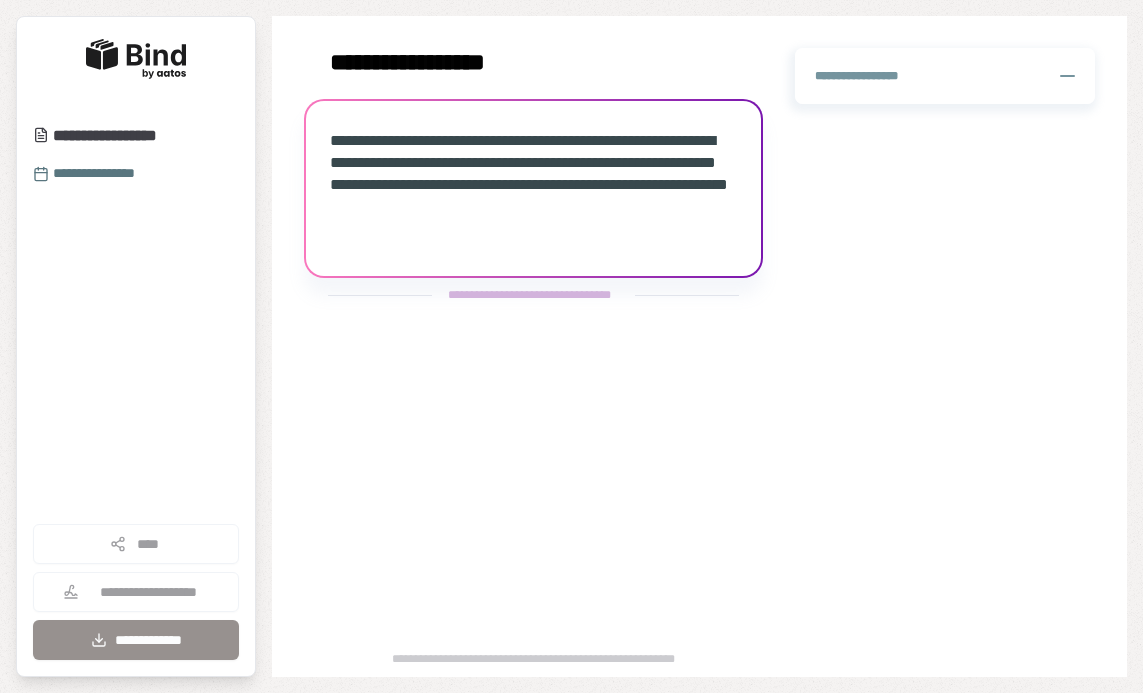 scroll, scrollTop: 0, scrollLeft: 0, axis: both 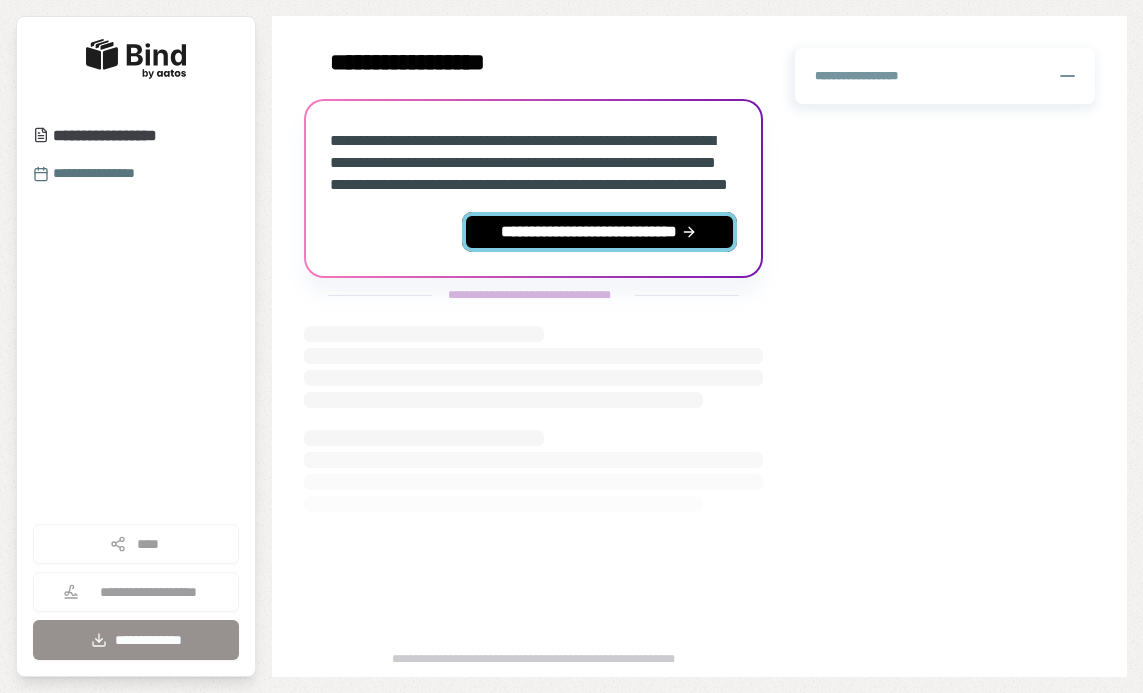 click on "**********" at bounding box center [599, 232] 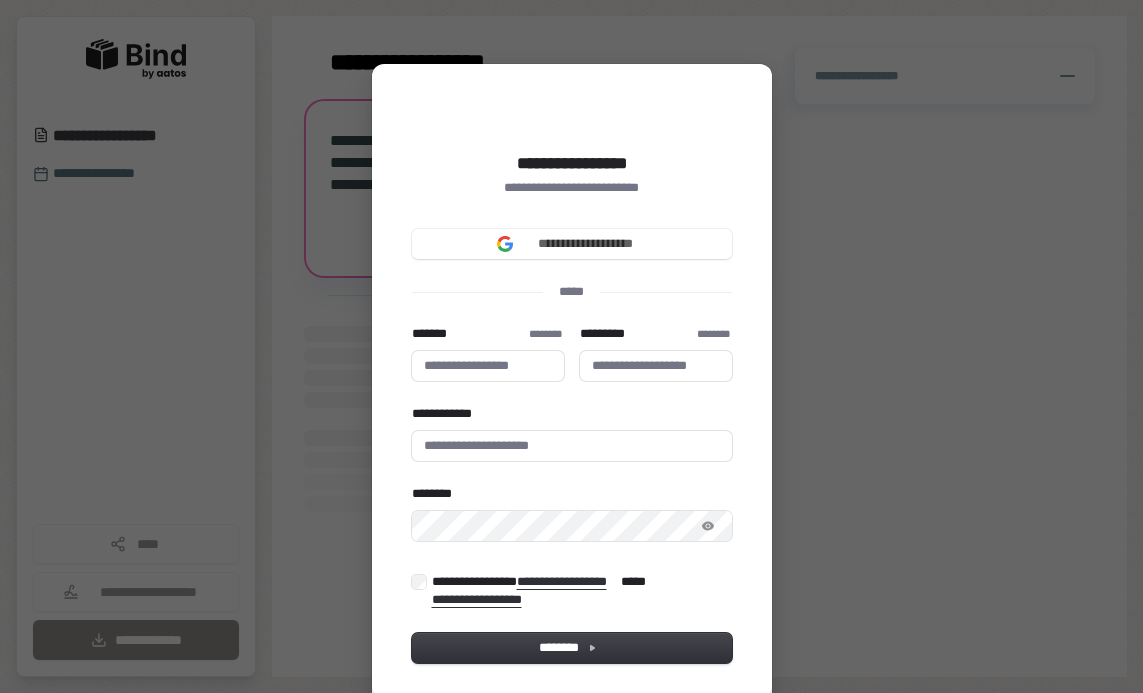type 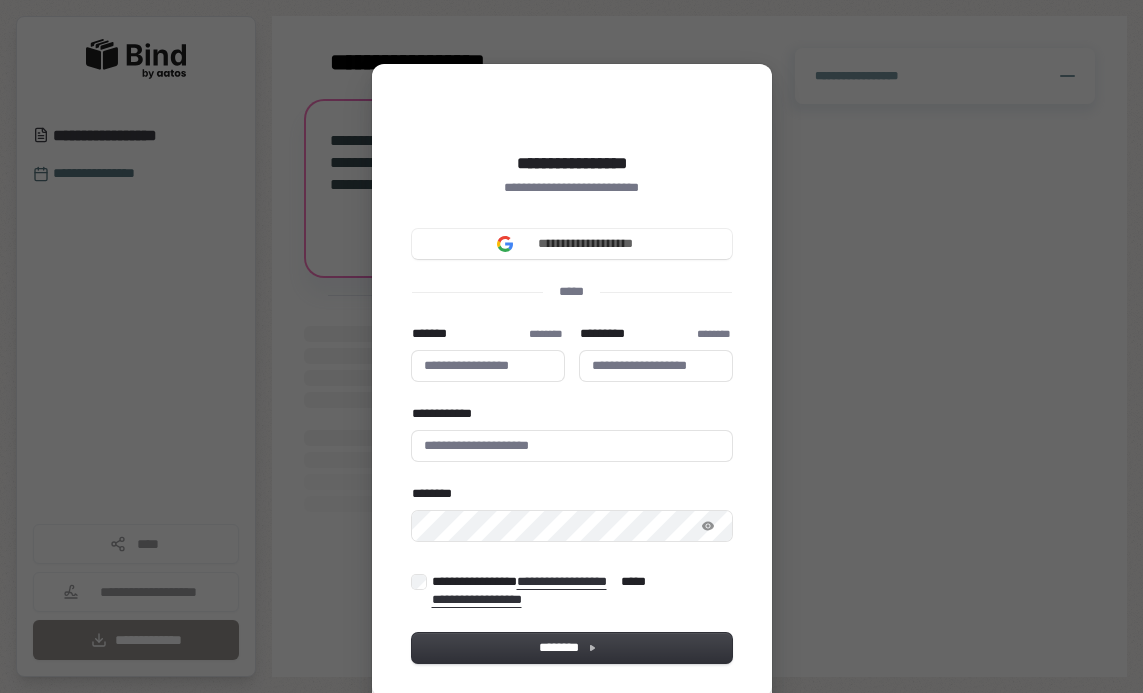 type 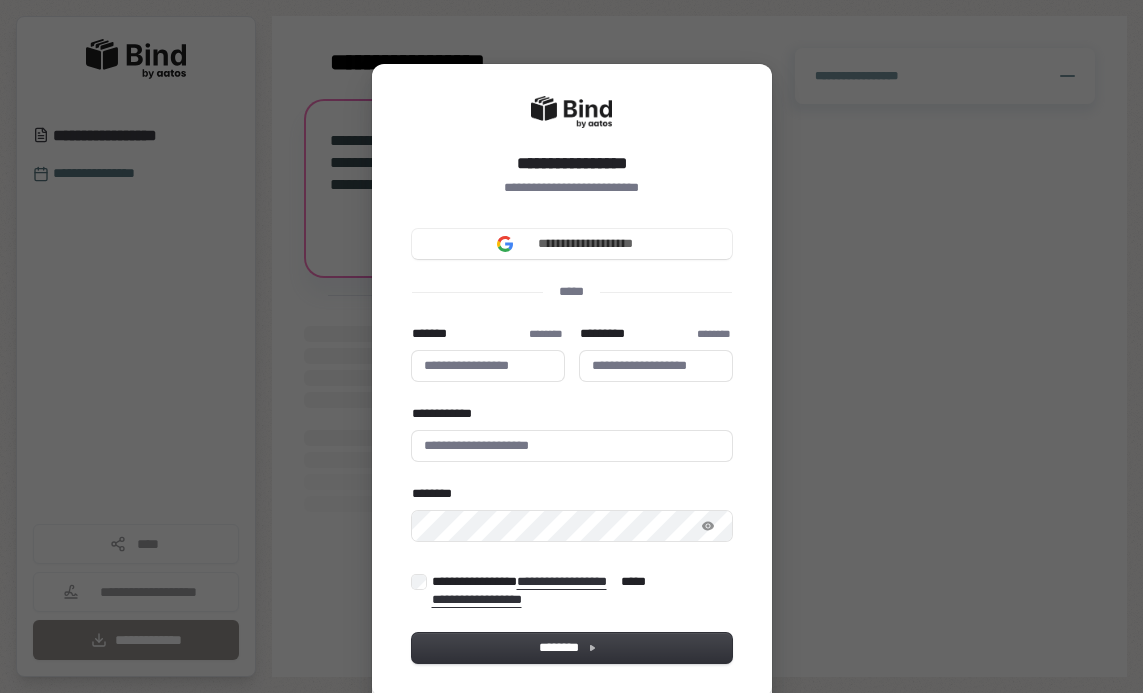click on "**********" at bounding box center [572, 244] 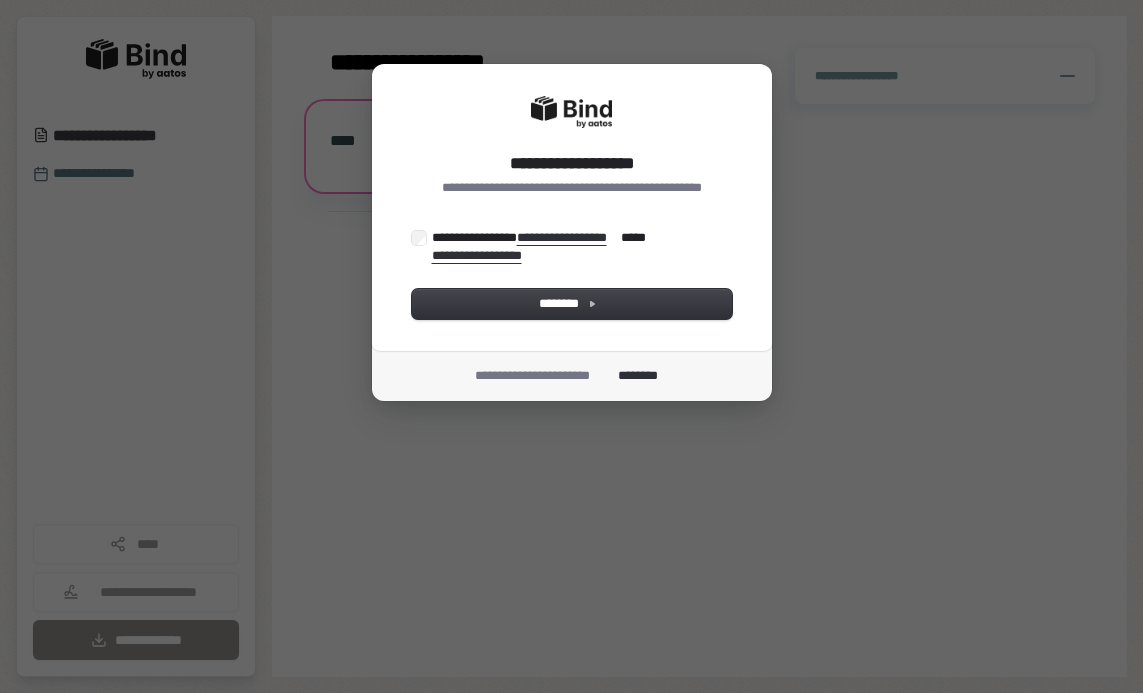 scroll, scrollTop: 0, scrollLeft: 0, axis: both 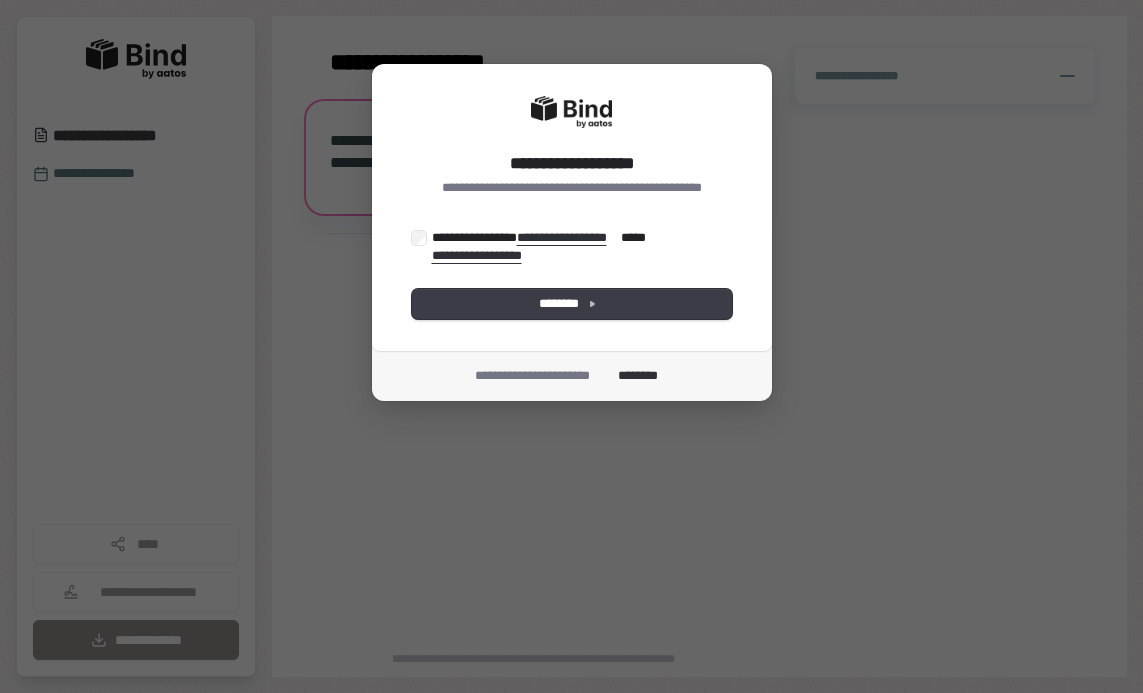 click on "********" at bounding box center (572, 304) 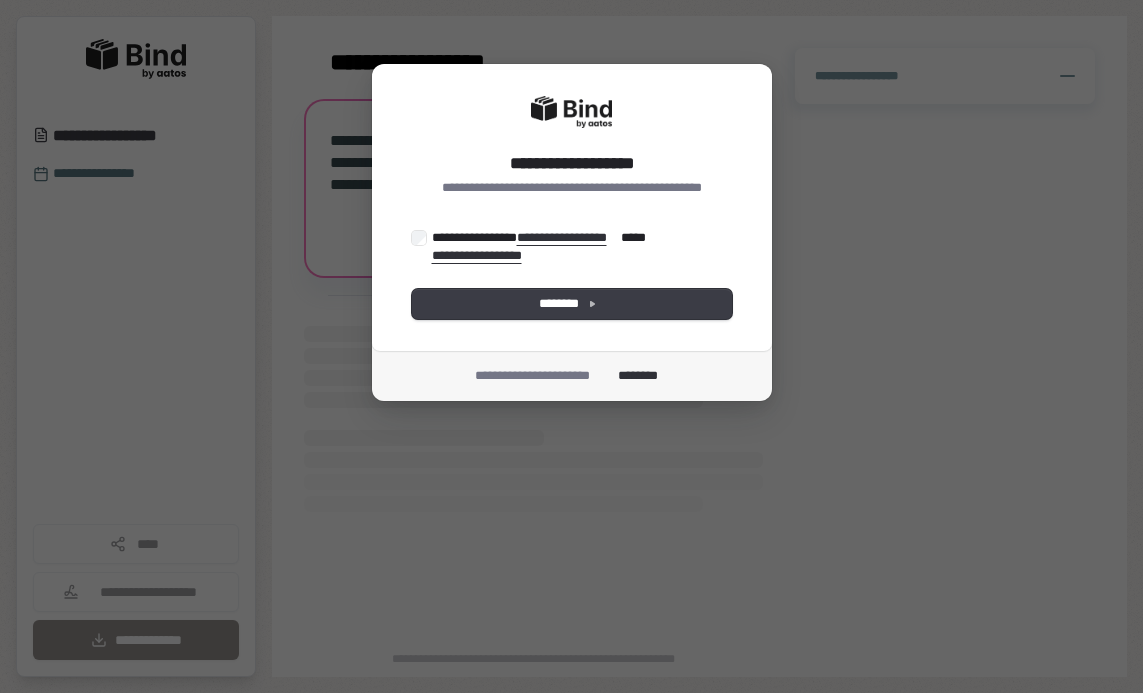 click on "********" at bounding box center [572, 304] 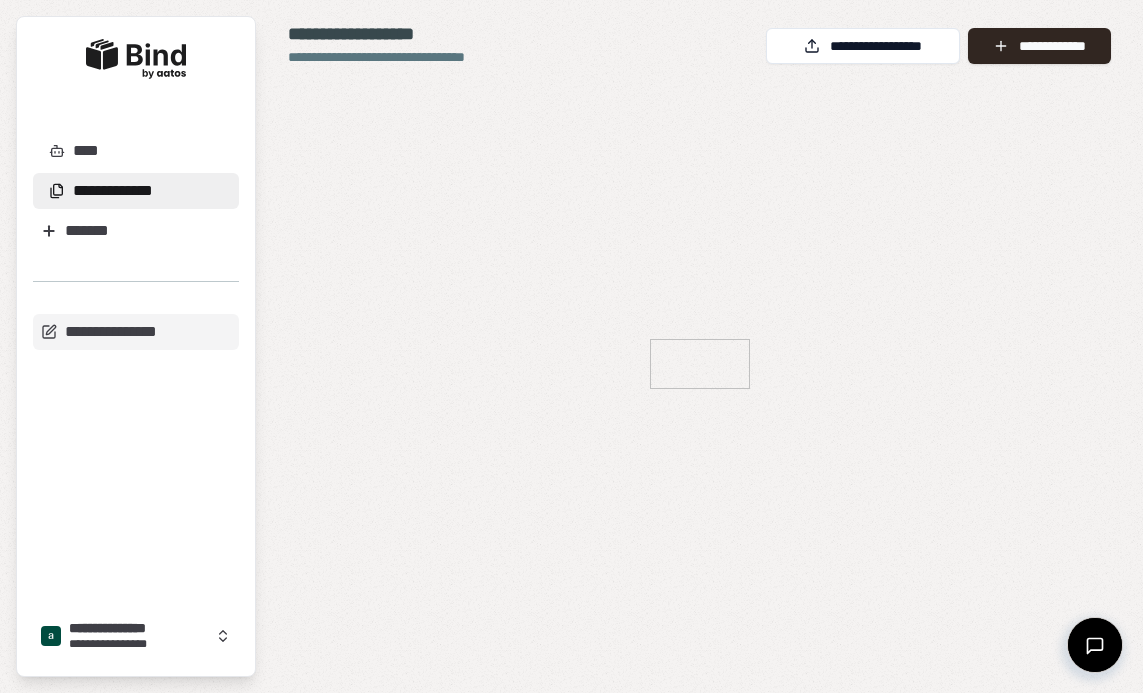 scroll, scrollTop: 0, scrollLeft: 0, axis: both 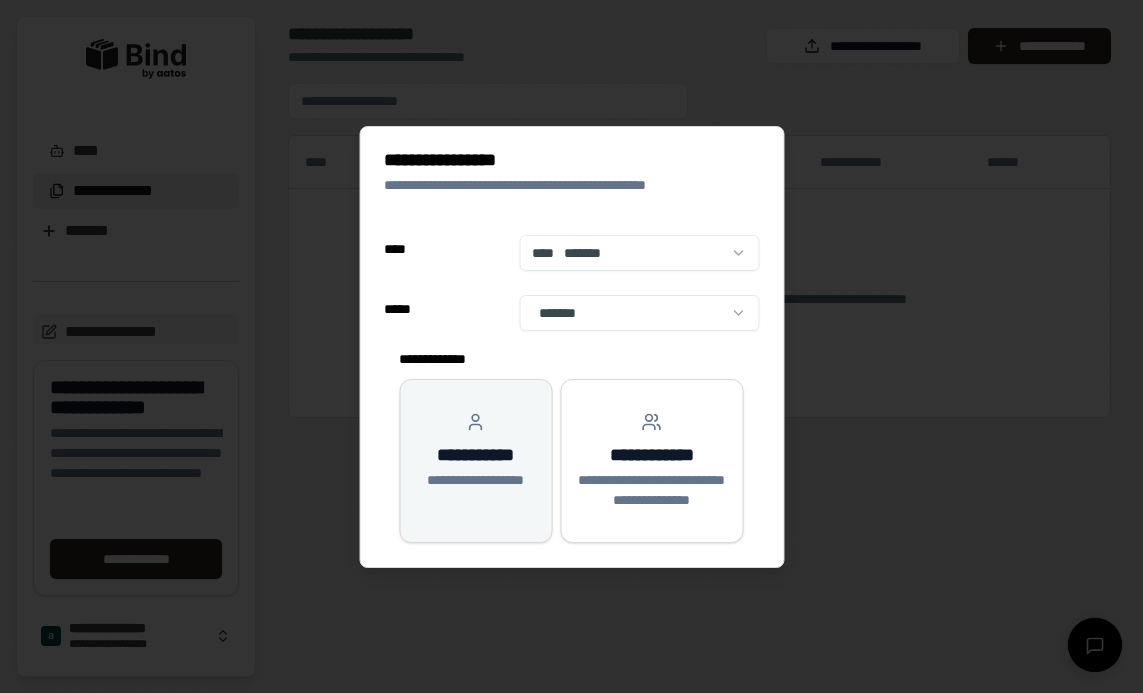 click on "**********" at bounding box center (475, 455) 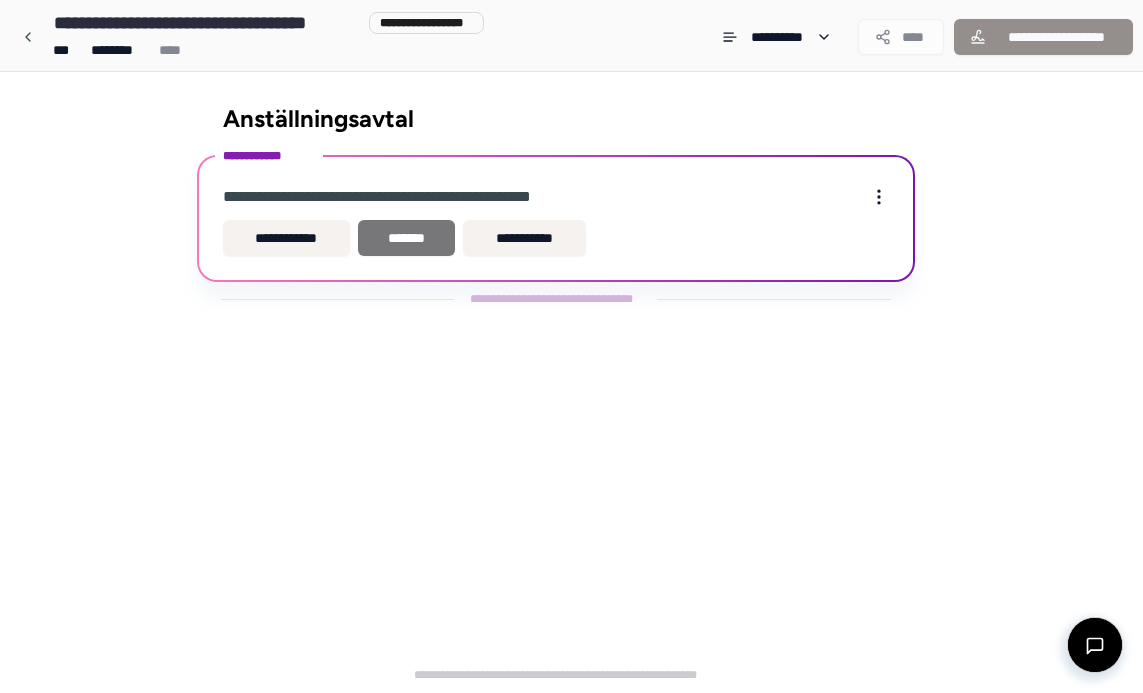 click on "*******" at bounding box center (406, 238) 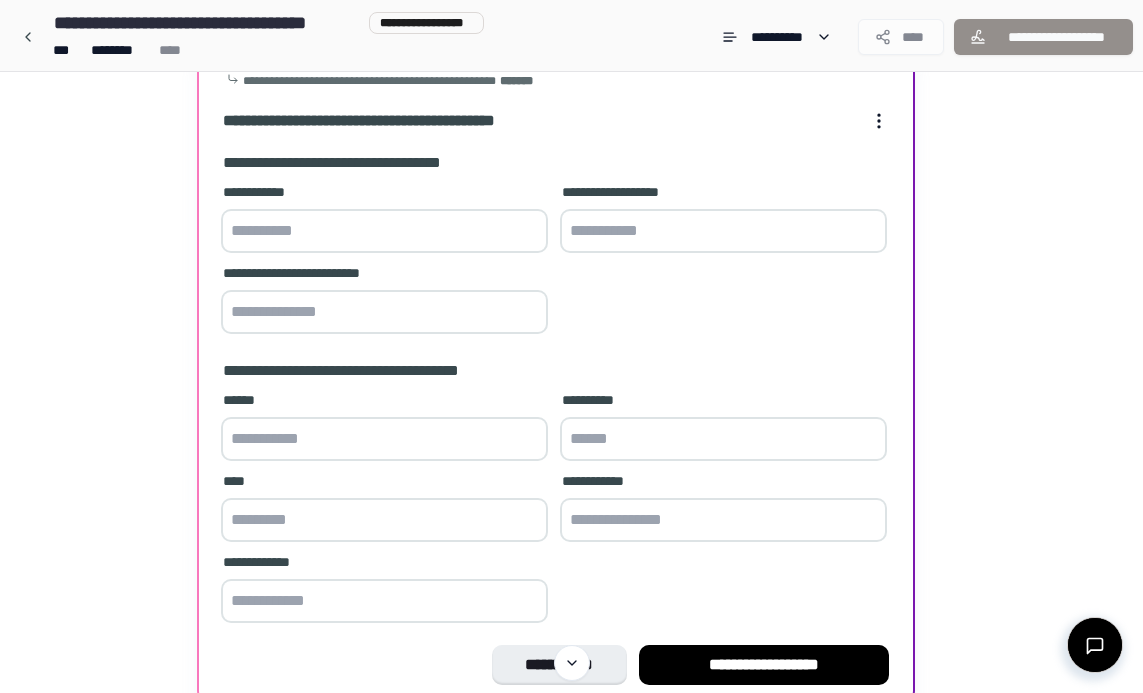 scroll, scrollTop: 113, scrollLeft: 0, axis: vertical 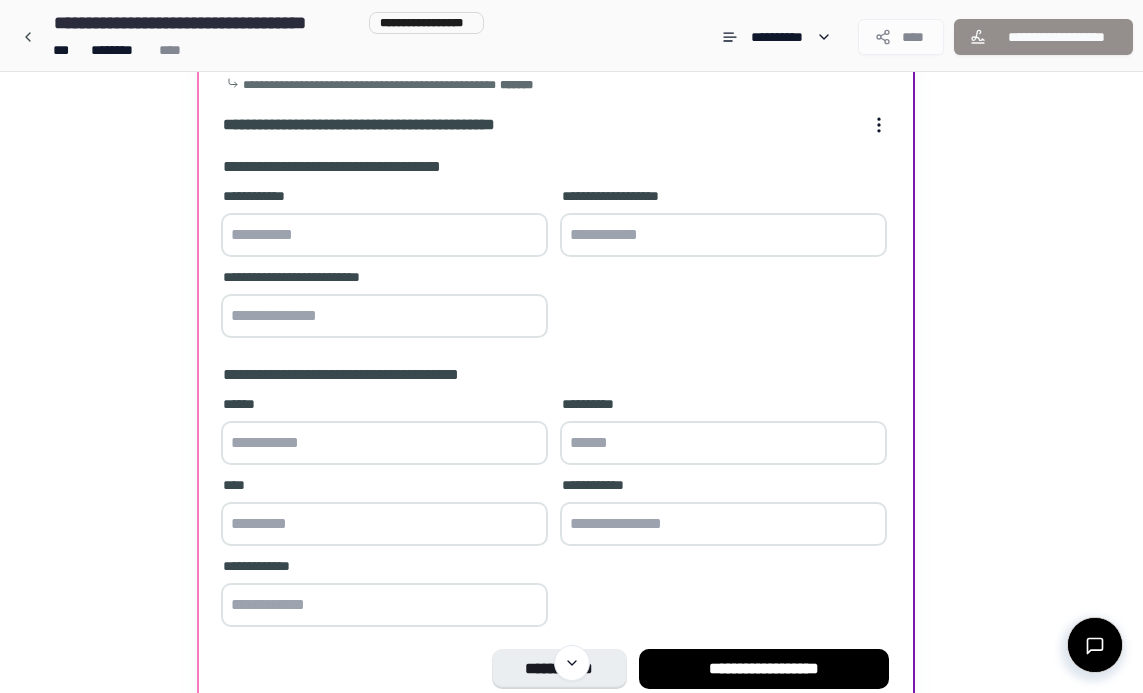 click at bounding box center (384, 235) 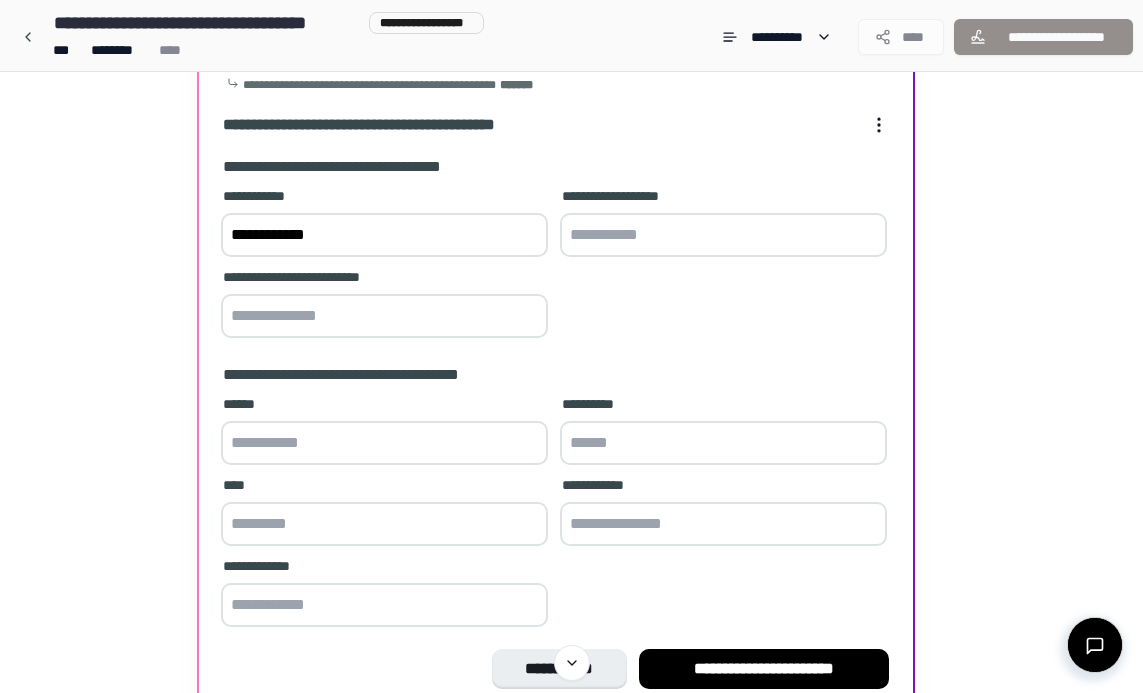 type on "**********" 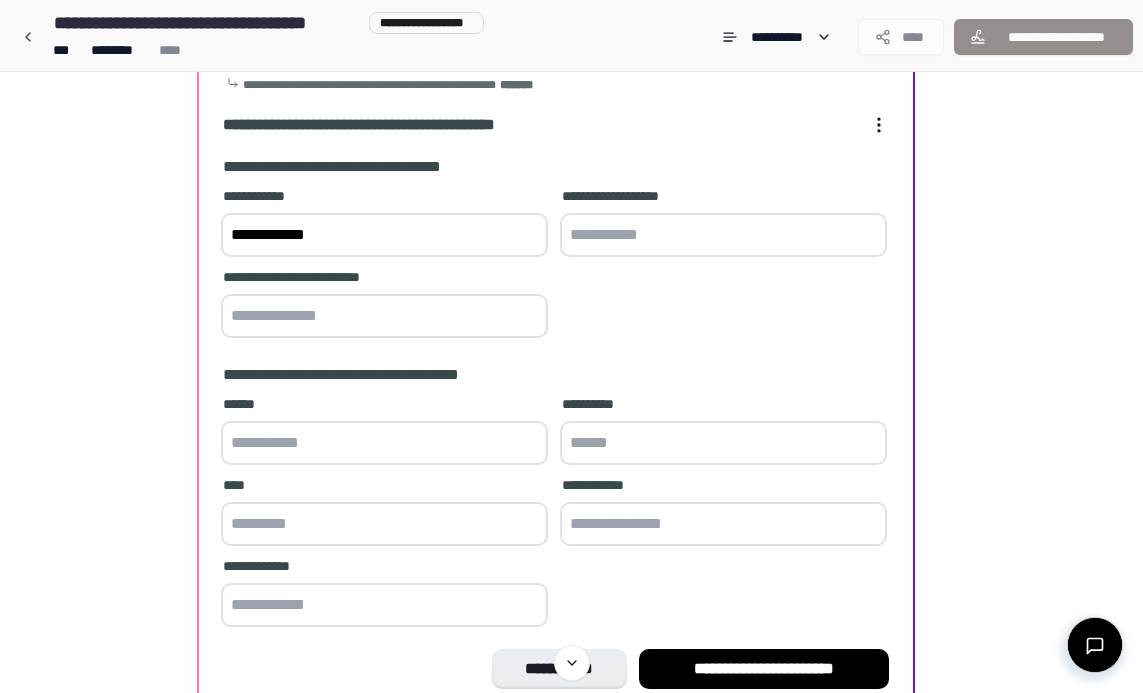 click at bounding box center [723, 235] 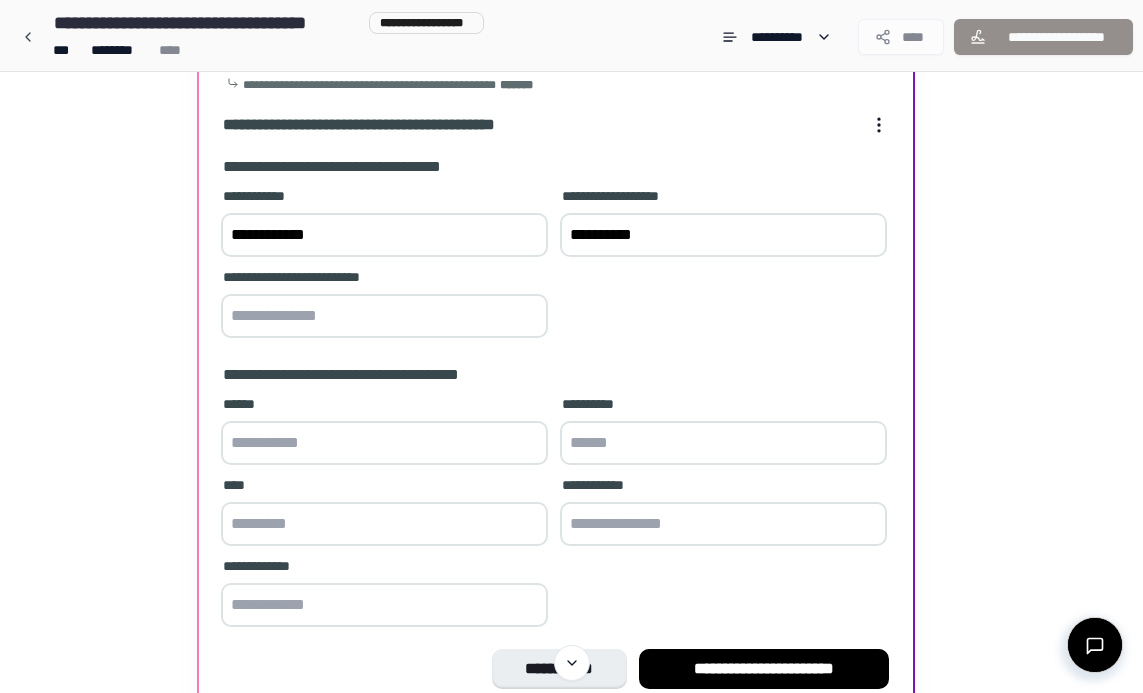 type on "**********" 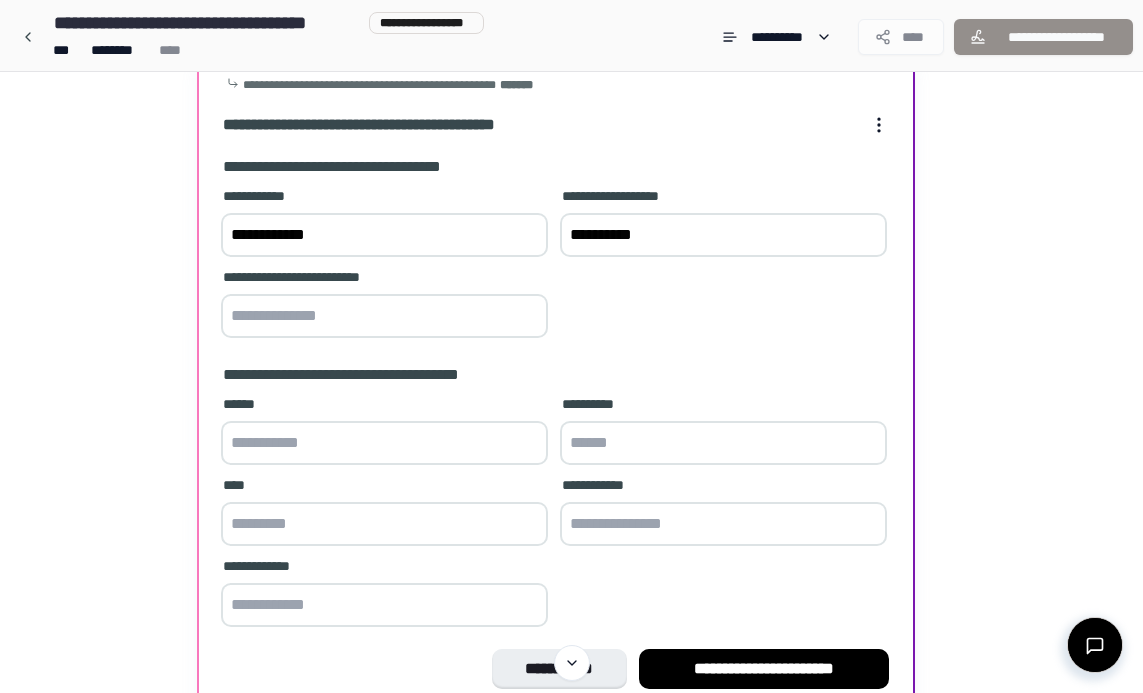 click on "**********" at bounding box center [556, 265] 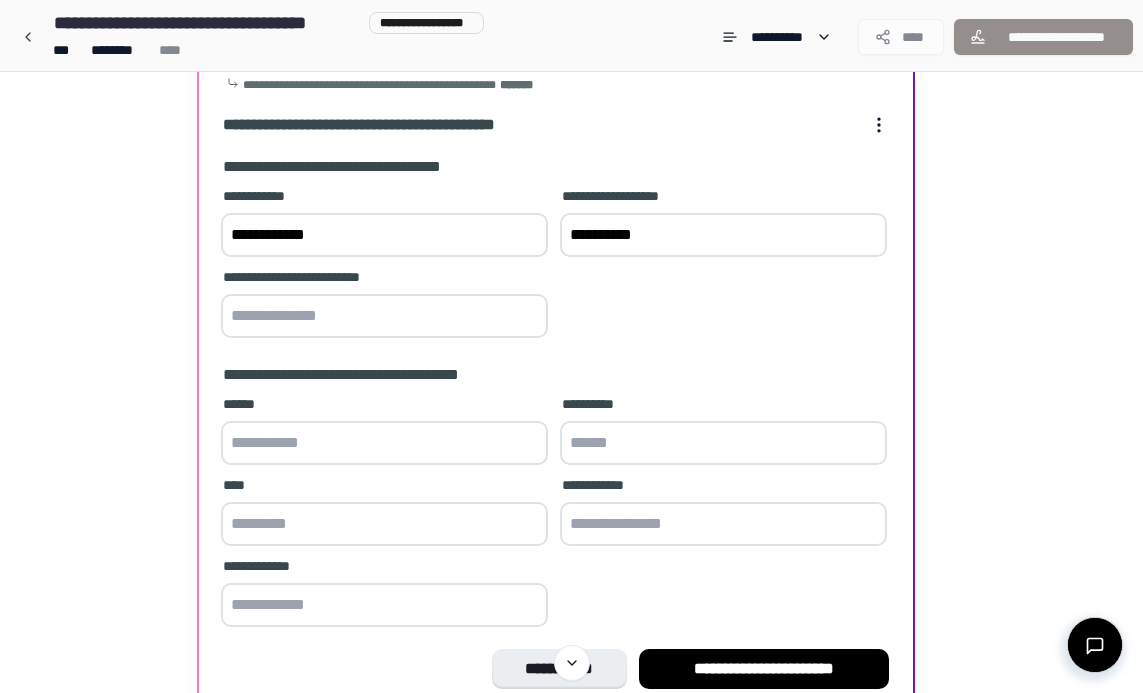 click at bounding box center (384, 316) 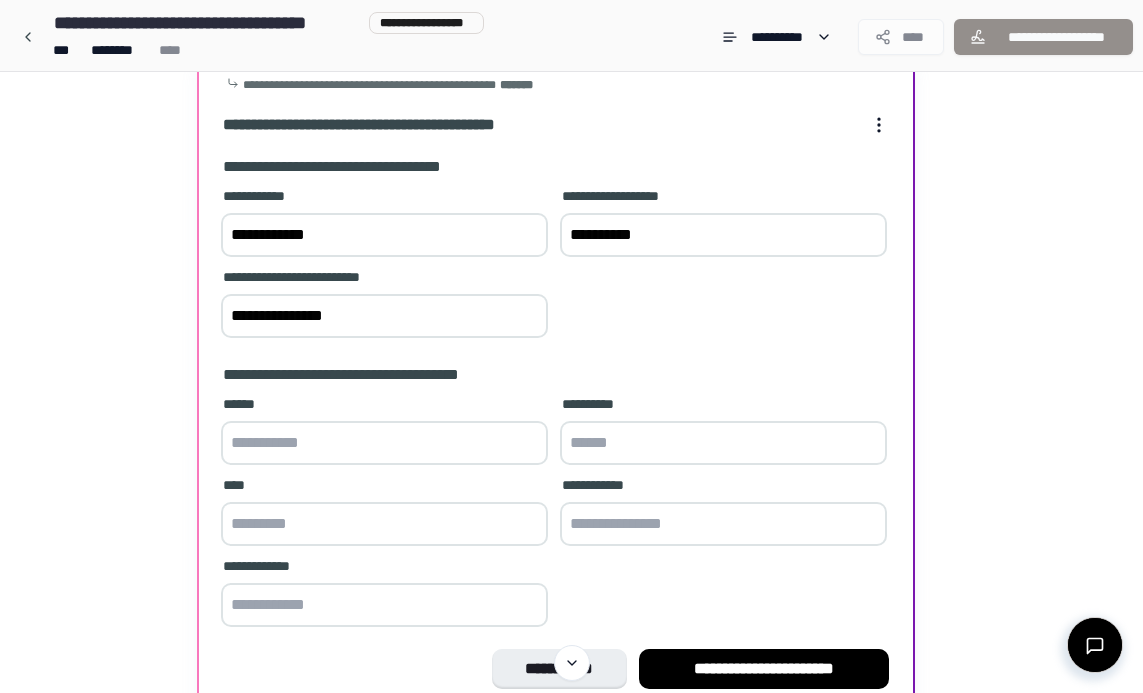 type on "**********" 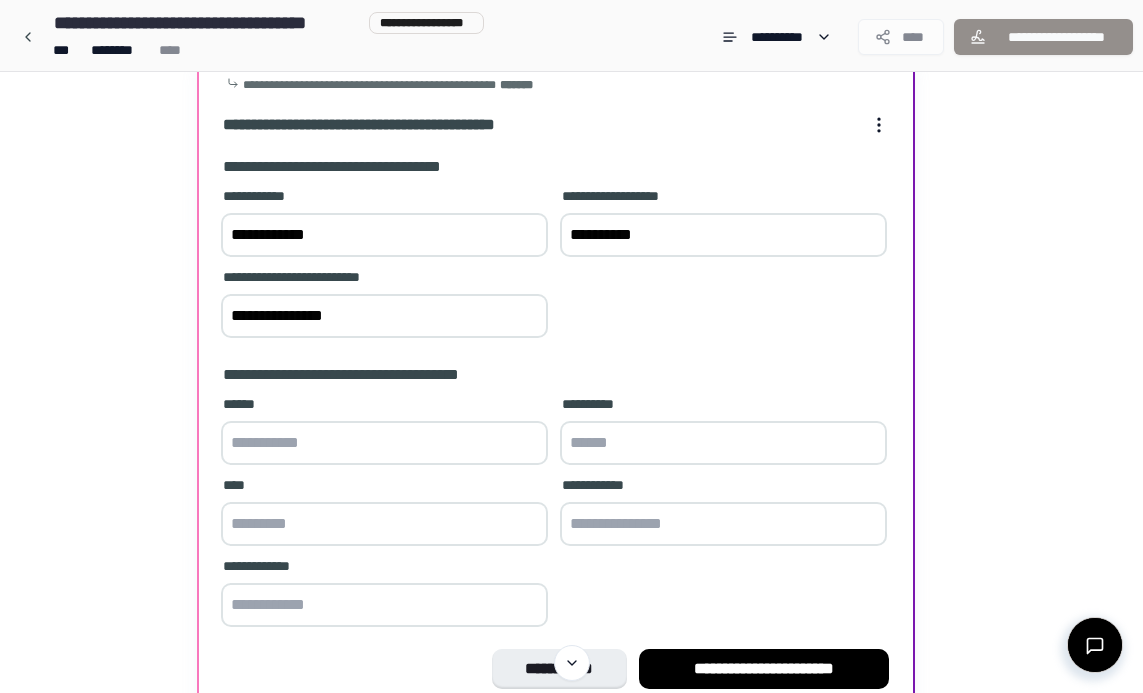 click on "**********" at bounding box center (556, 265) 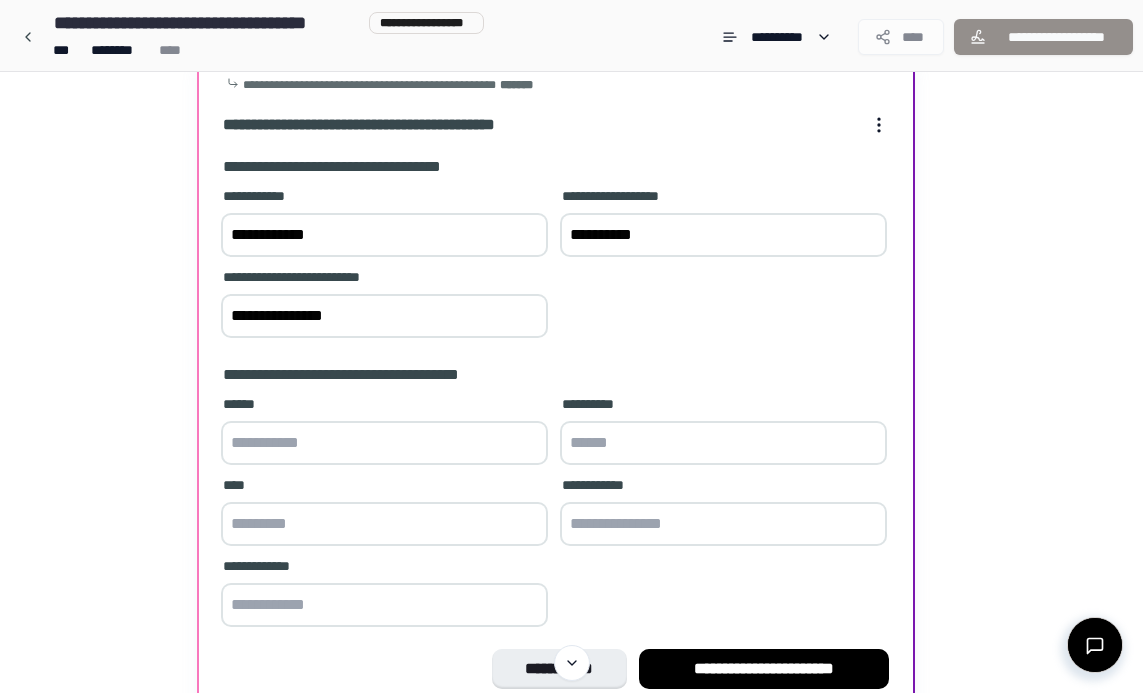 click at bounding box center (384, 443) 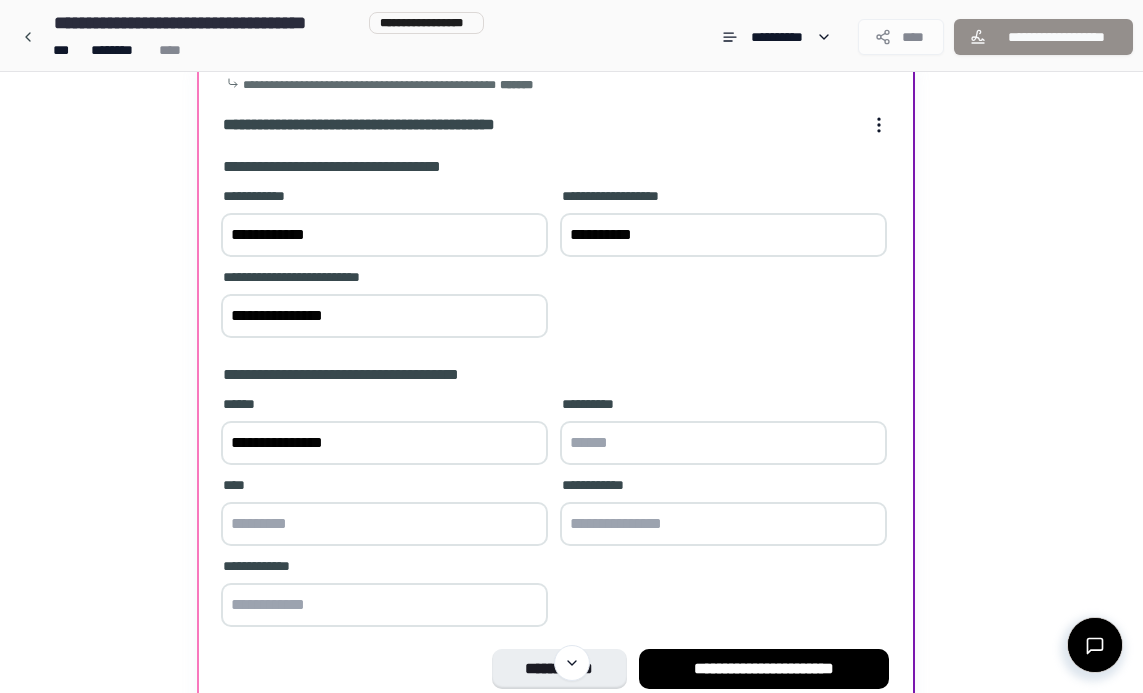 type on "**********" 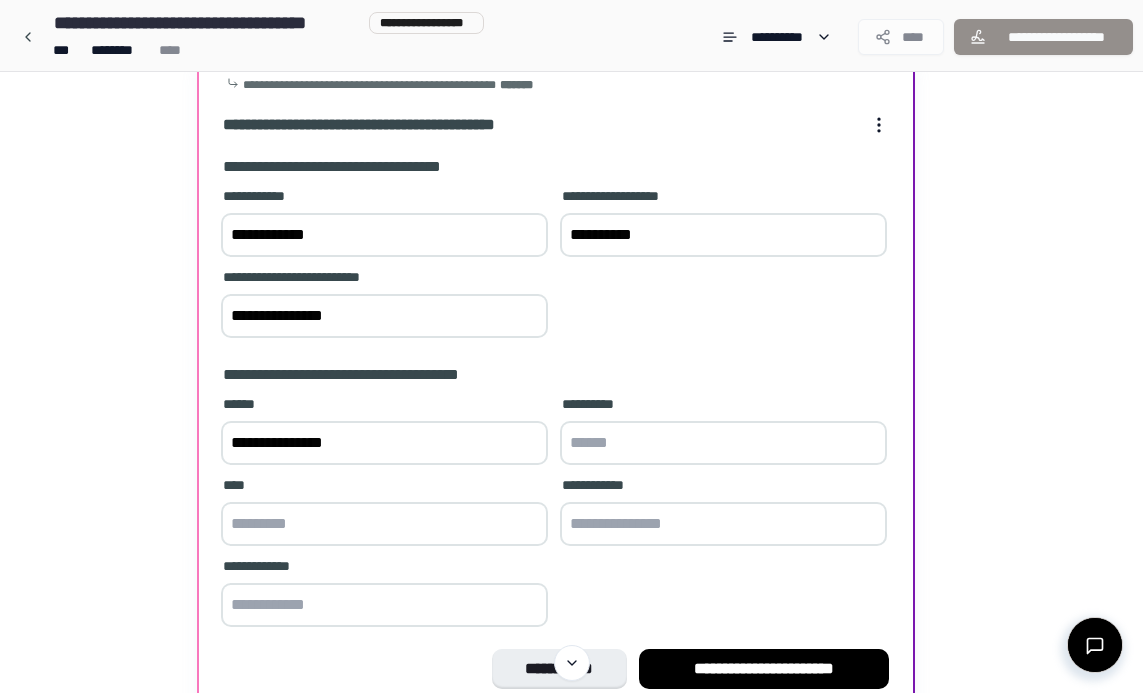 click at bounding box center (723, 443) 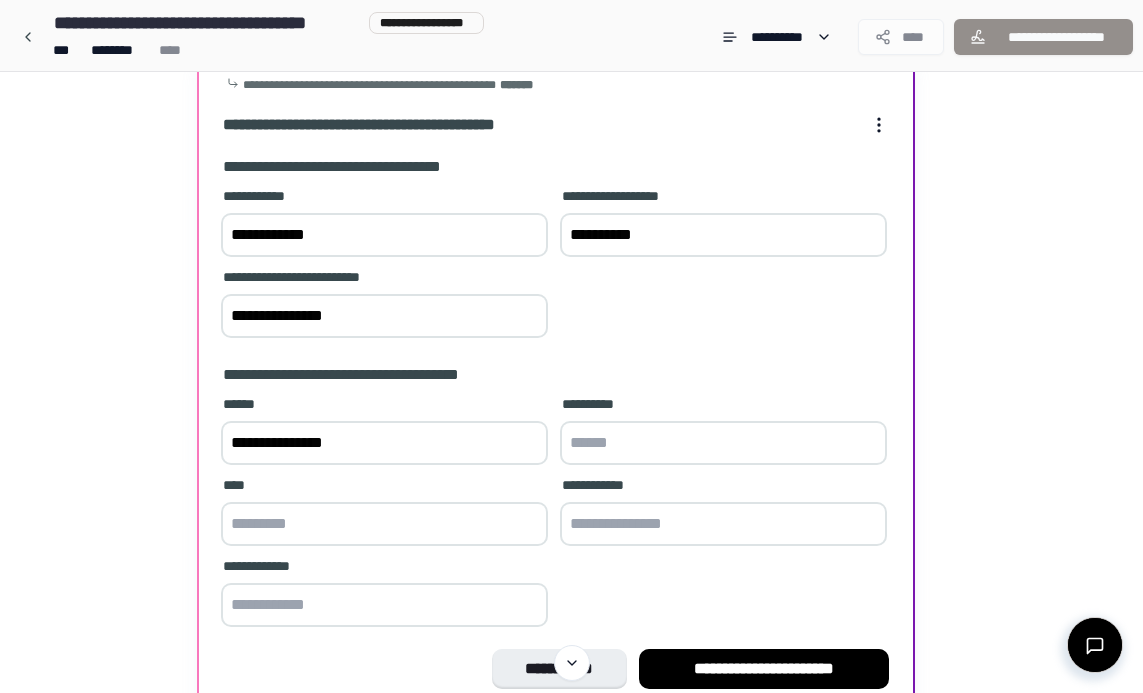 type on "*" 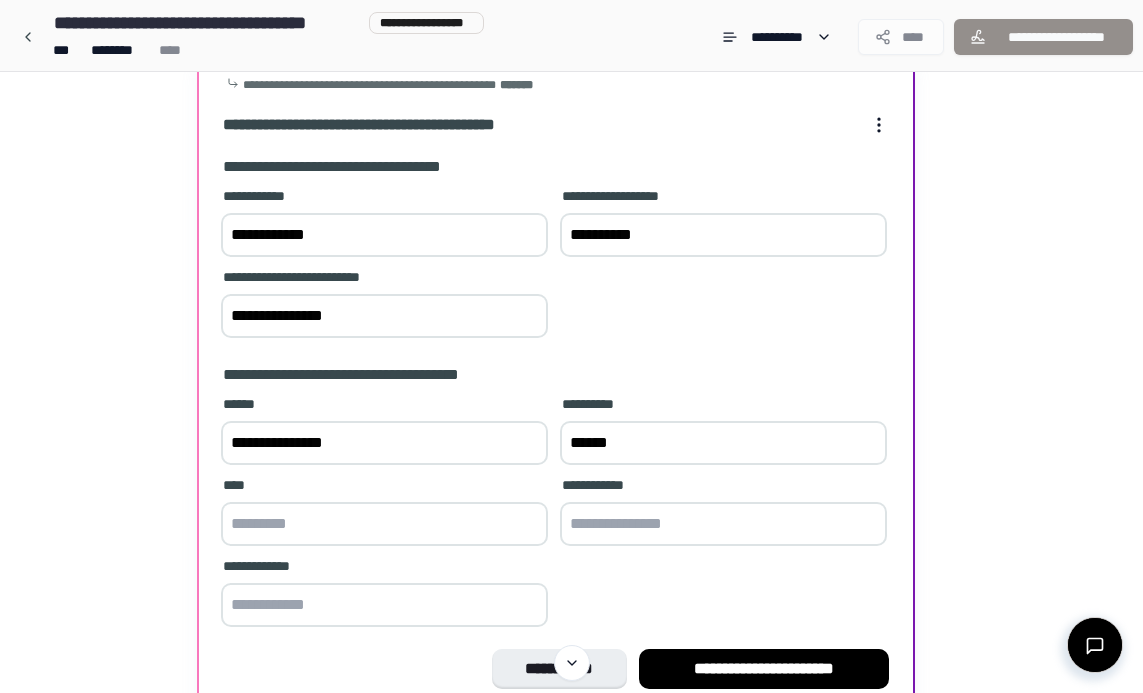 type on "******" 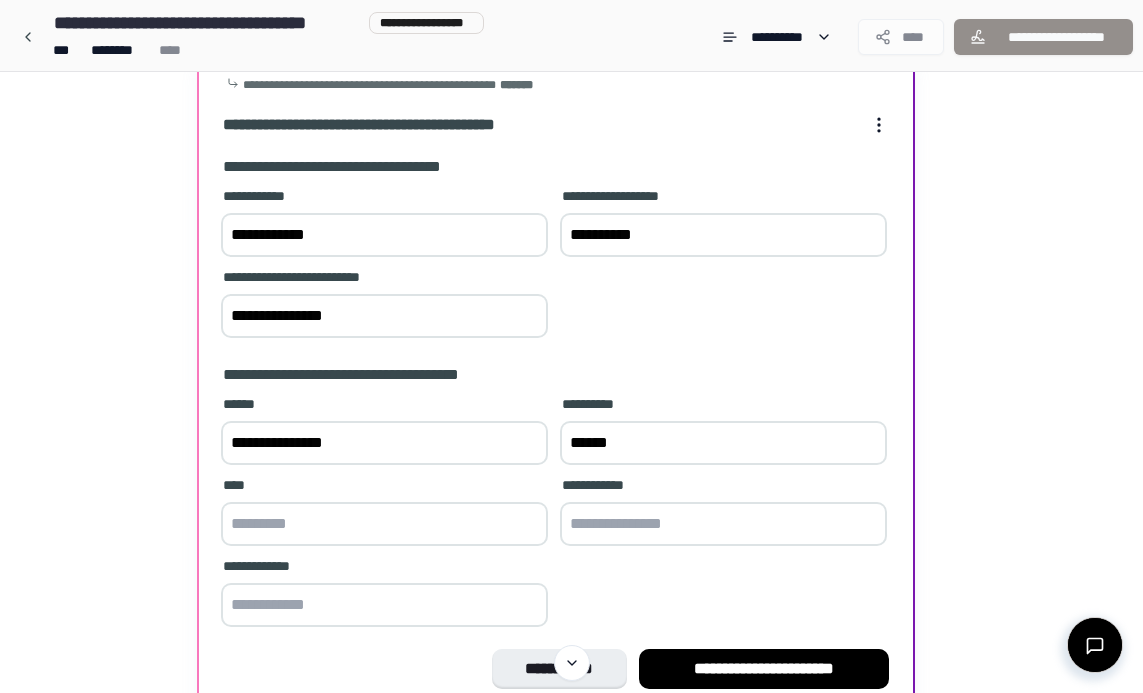 click at bounding box center [384, 524] 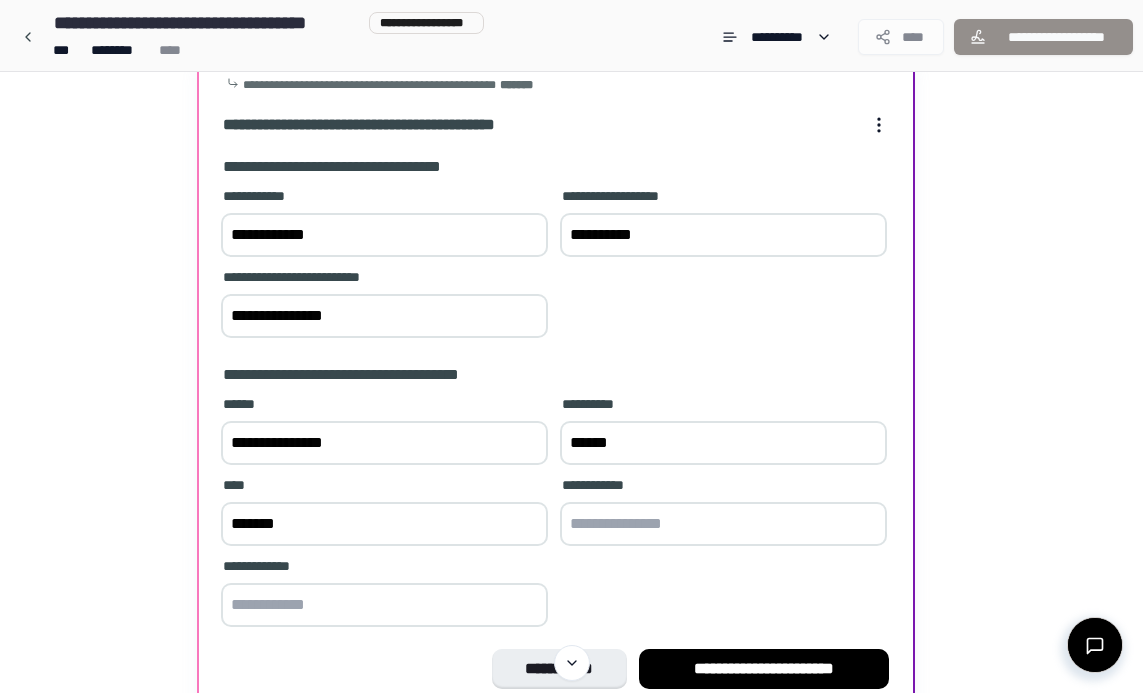 type on "*******" 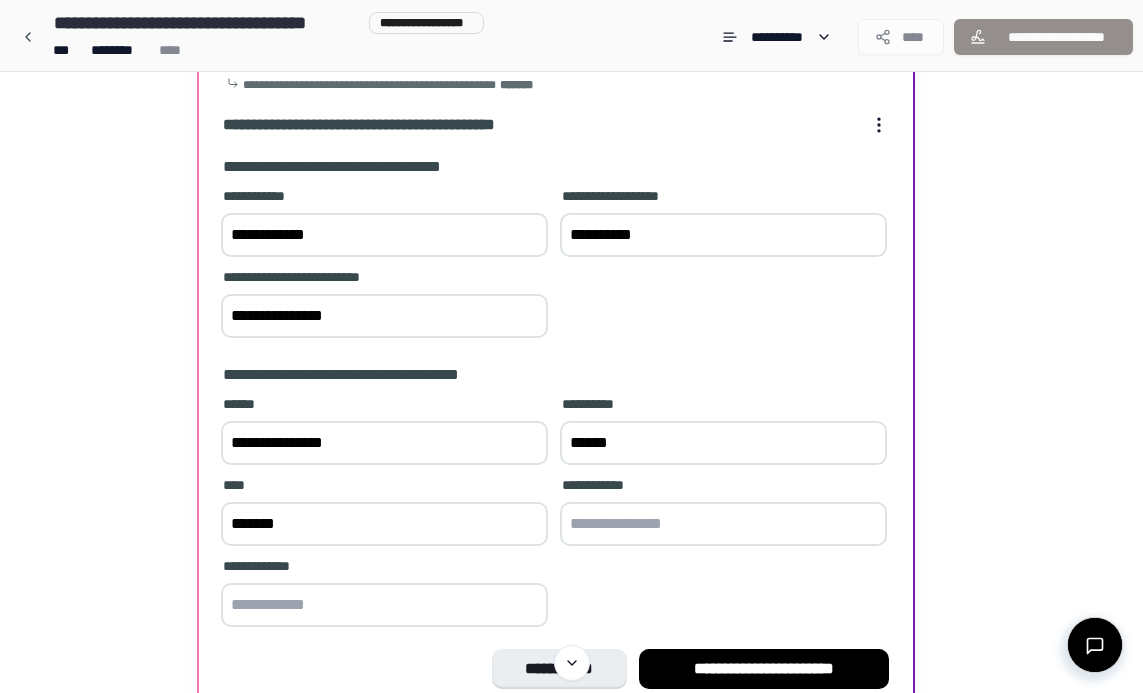 click on "**********" at bounding box center [384, 443] 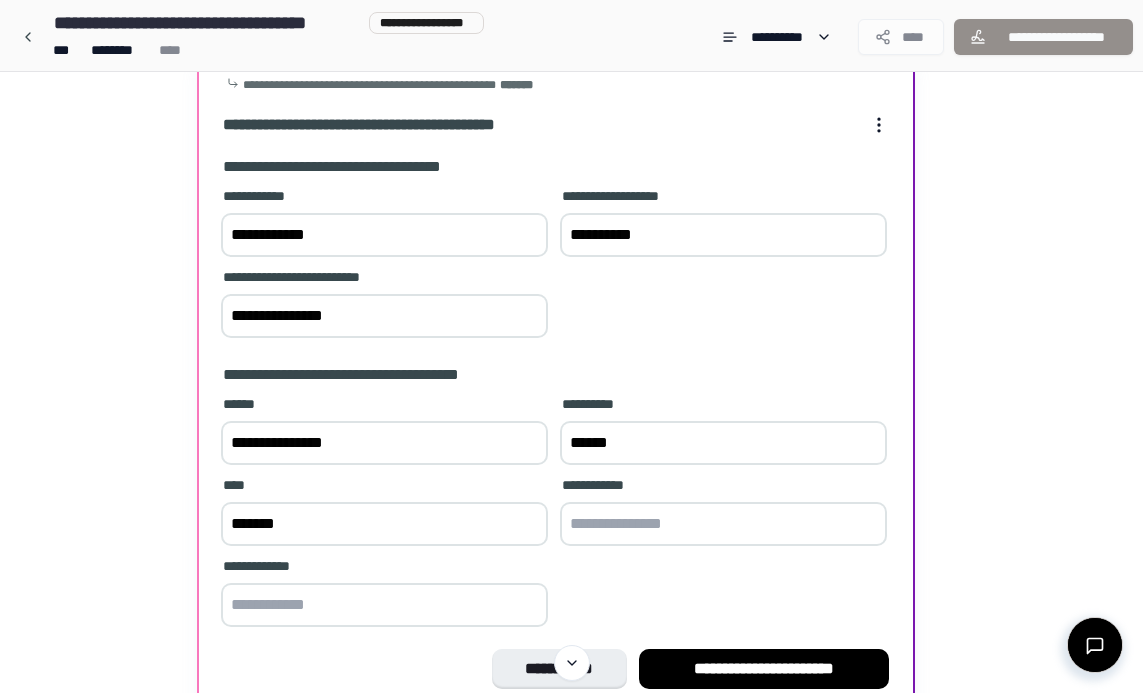 type on "**********" 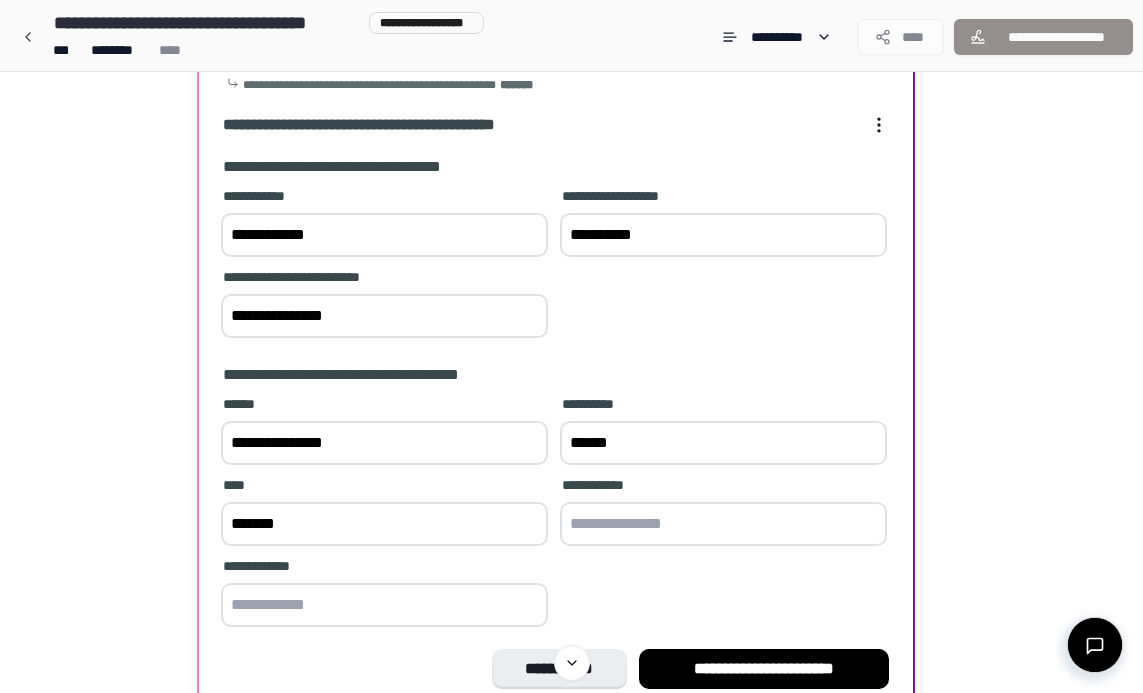 click at bounding box center (384, 605) 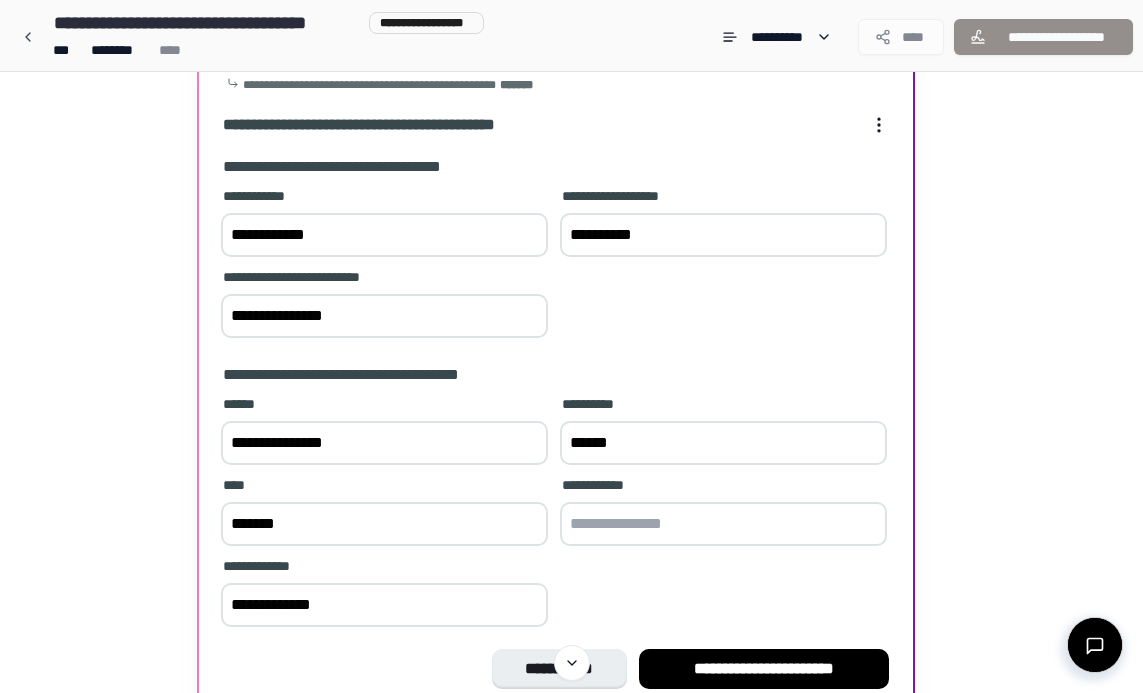type on "**********" 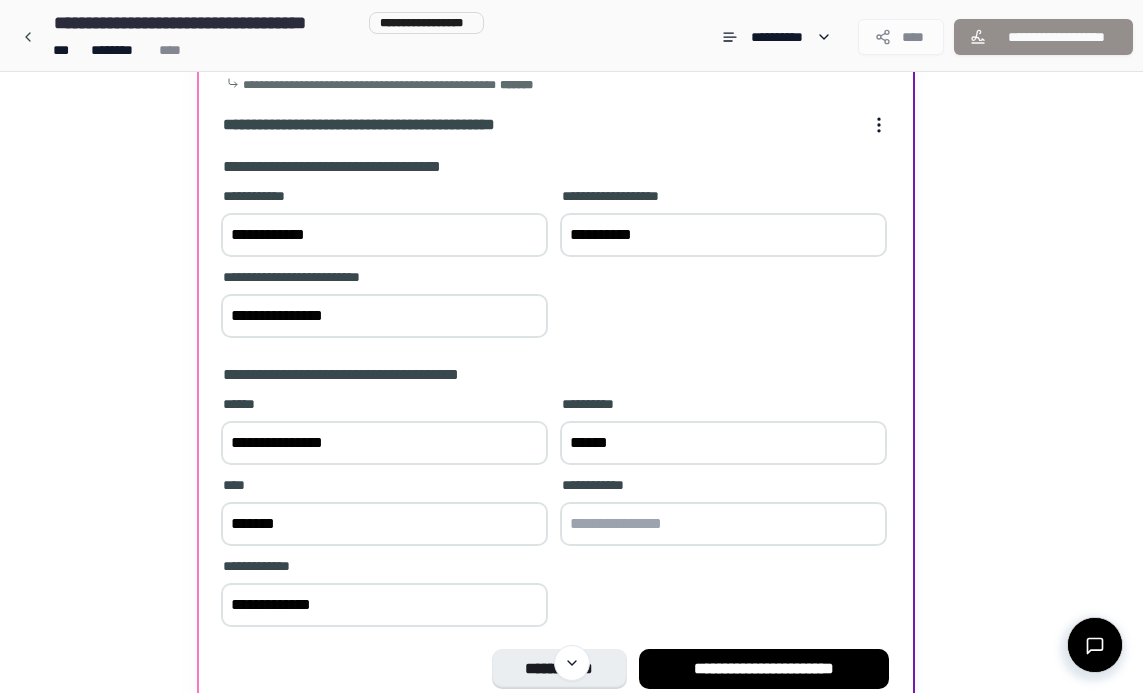 click at bounding box center (723, 524) 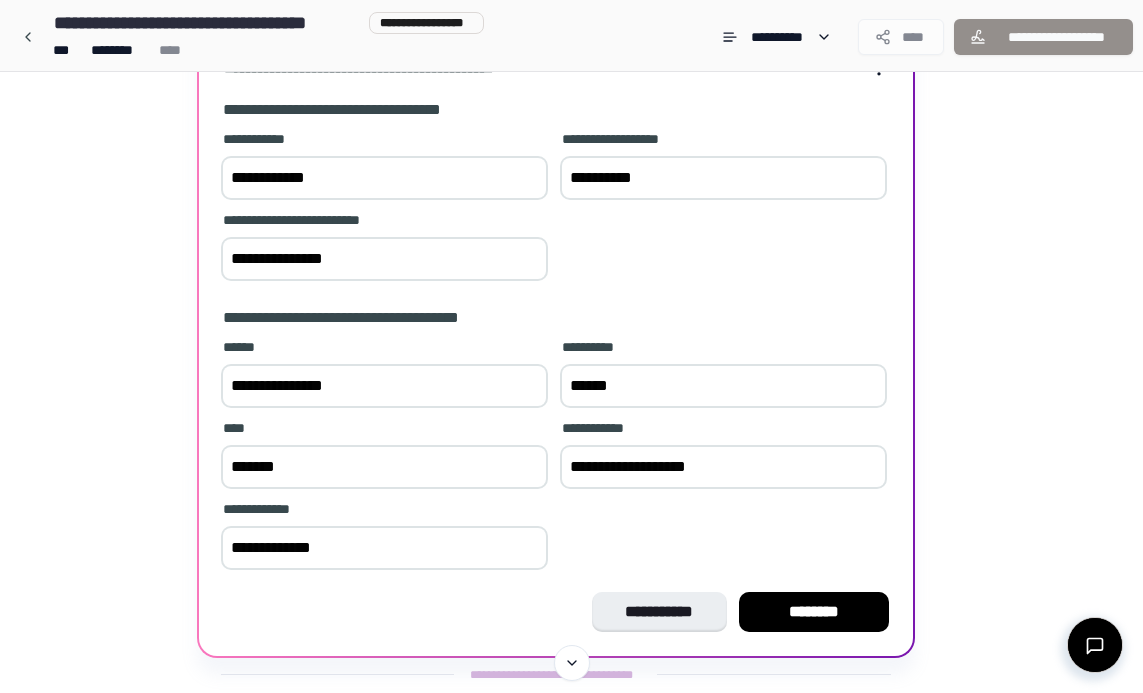scroll, scrollTop: 184, scrollLeft: 0, axis: vertical 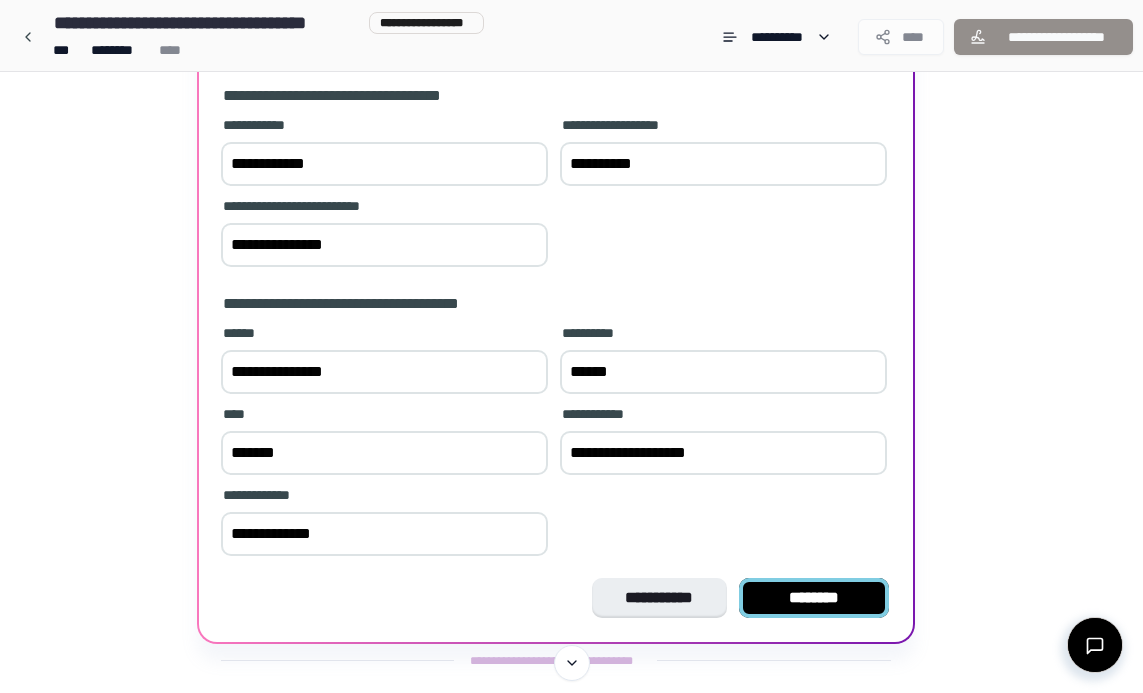 type on "**********" 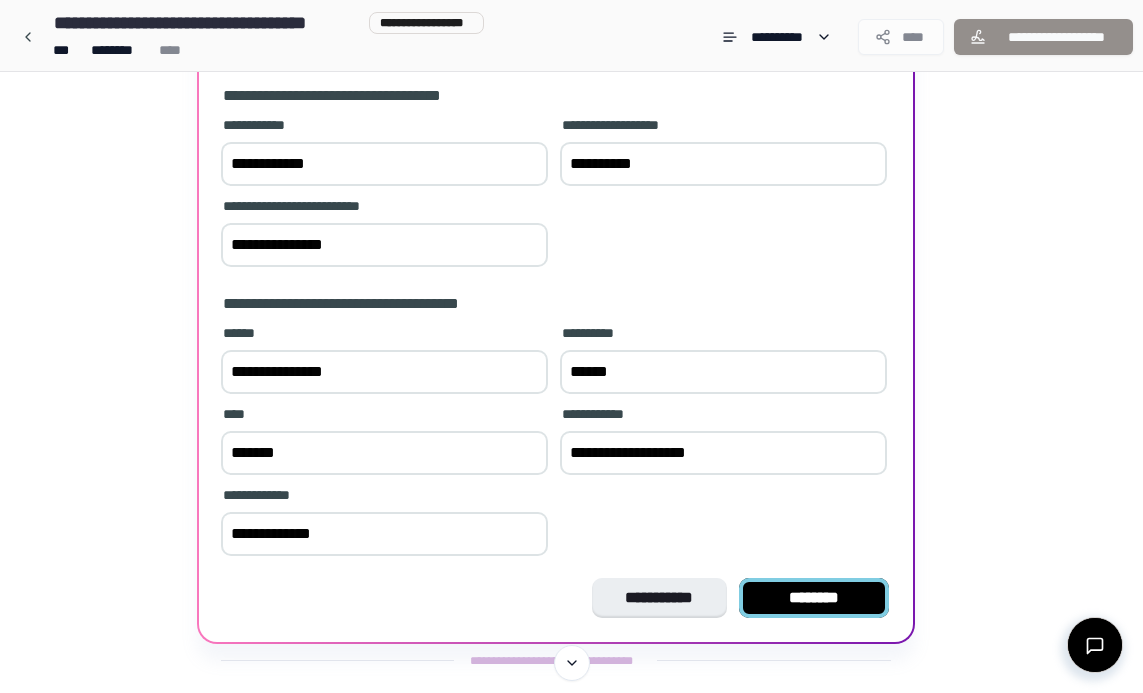 click on "********" at bounding box center (814, 598) 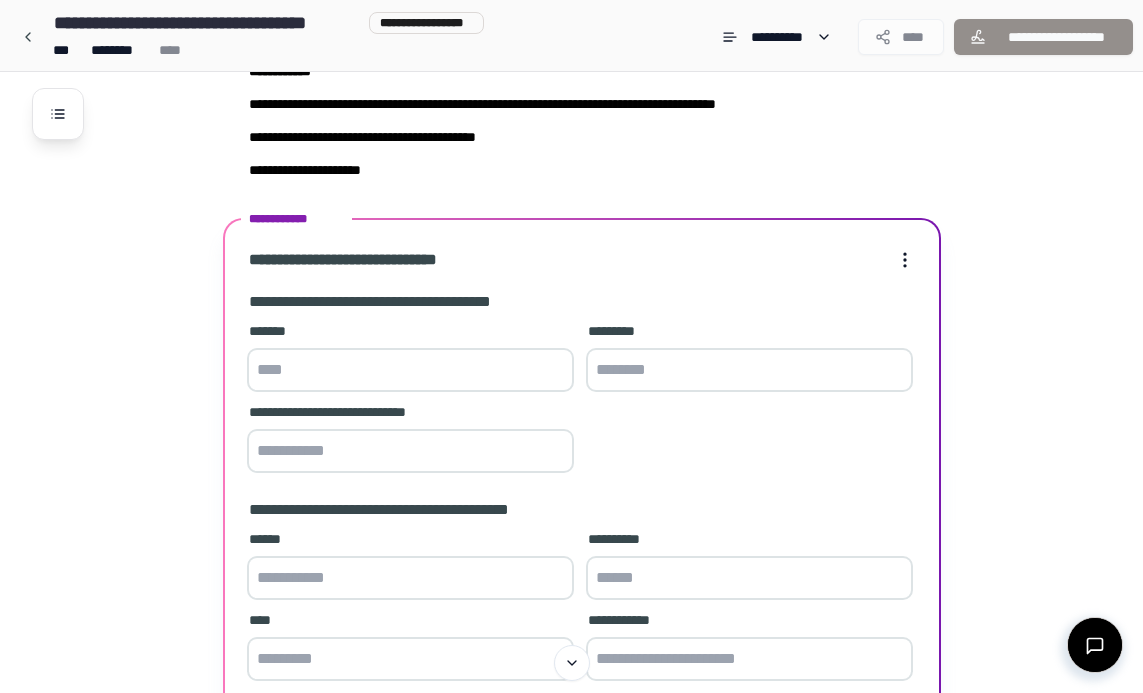scroll, scrollTop: 53, scrollLeft: 0, axis: vertical 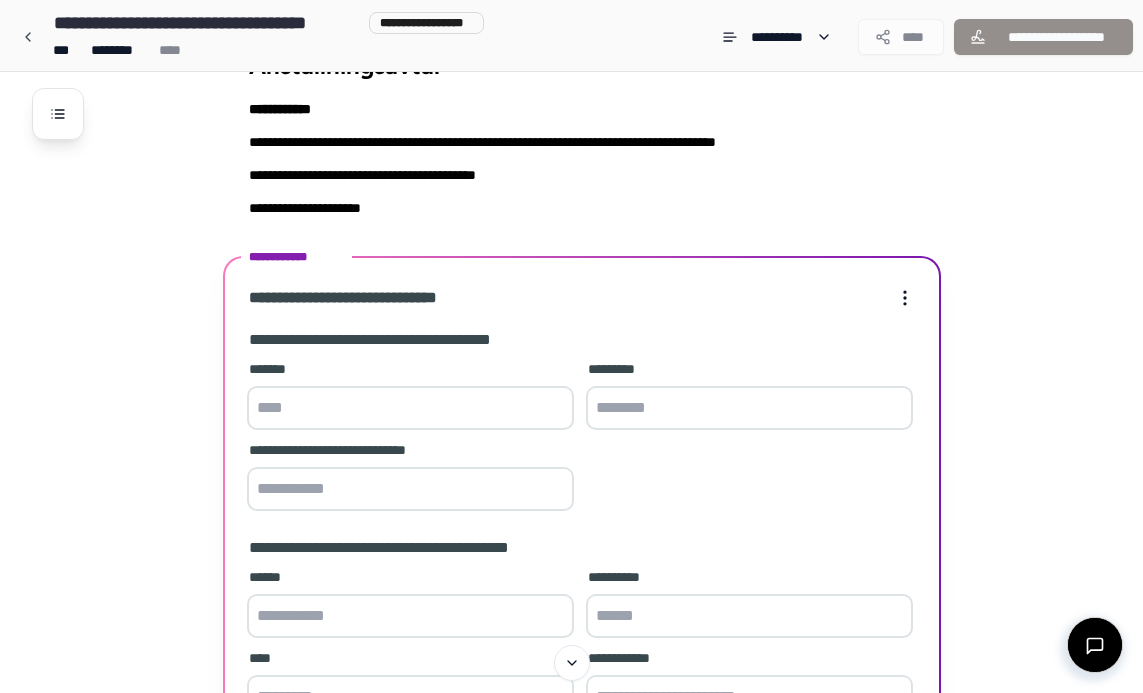 click at bounding box center (410, 408) 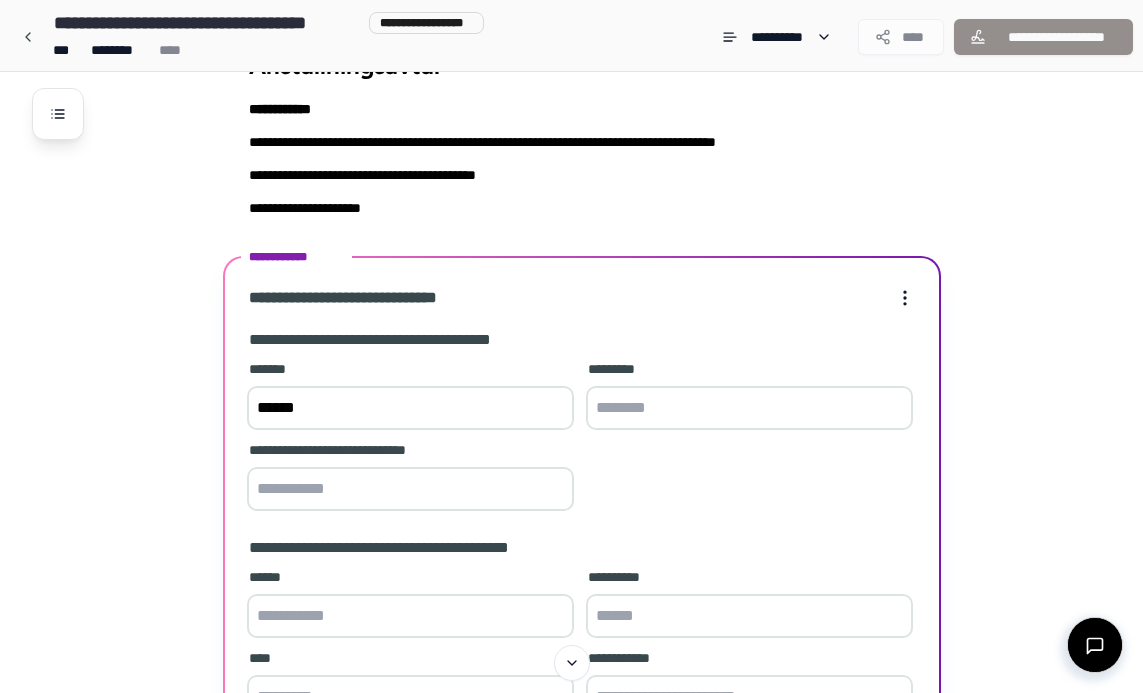 type on "******" 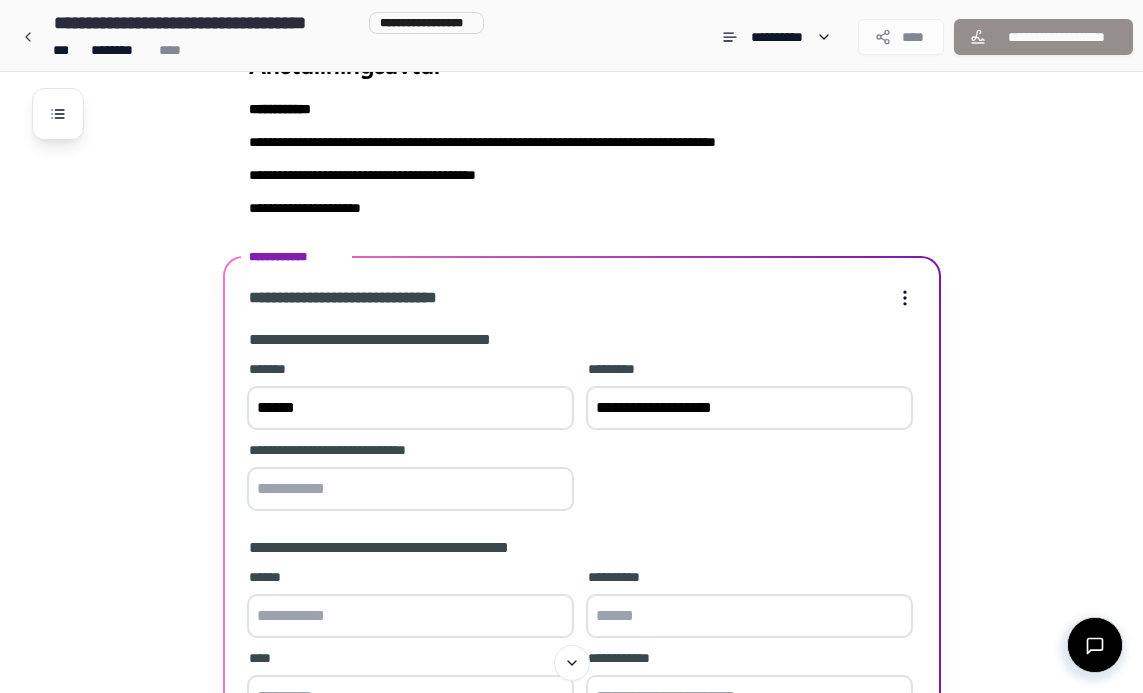 click on "**********" at bounding box center [749, 408] 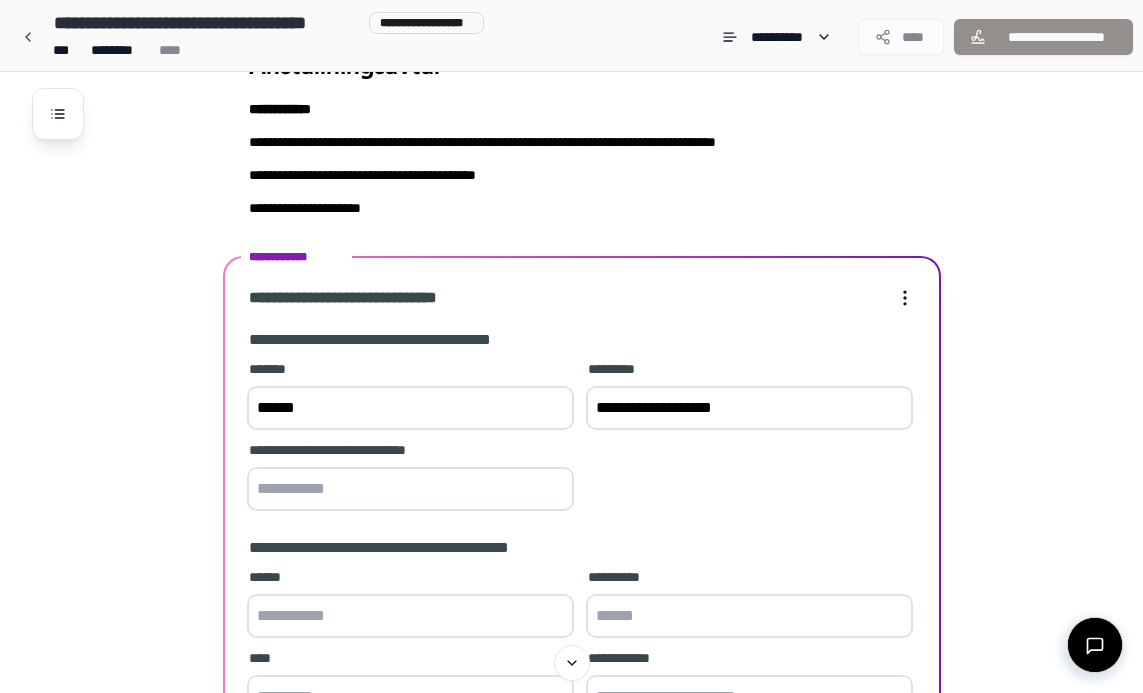 click at bounding box center (410, 489) 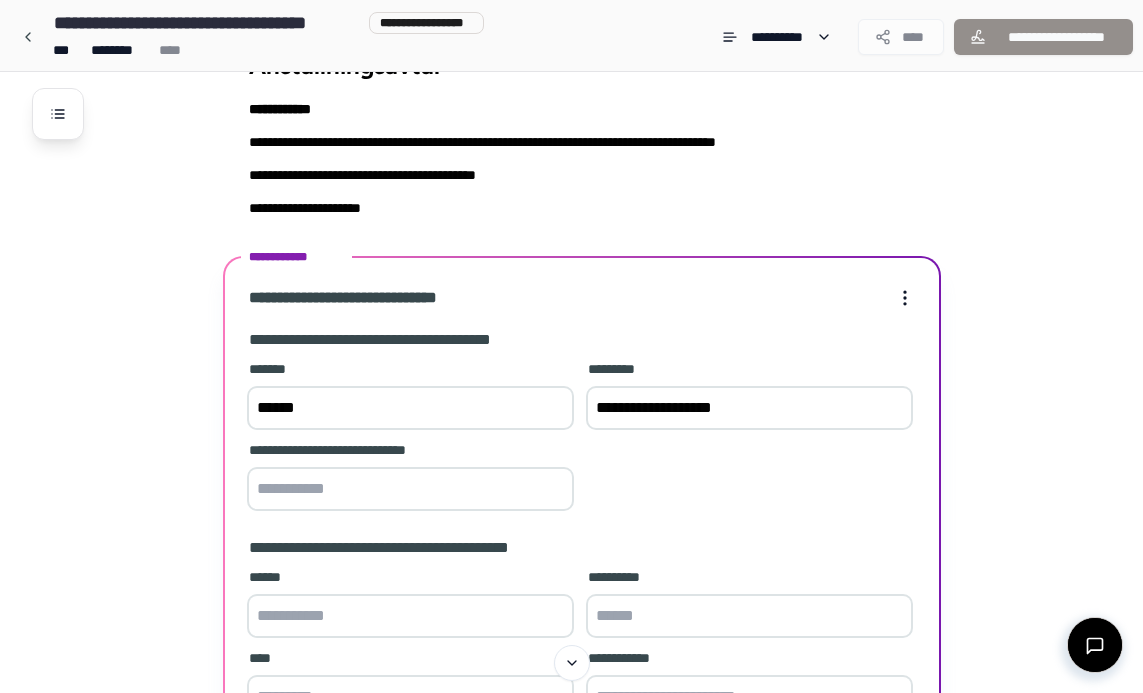 type on "*" 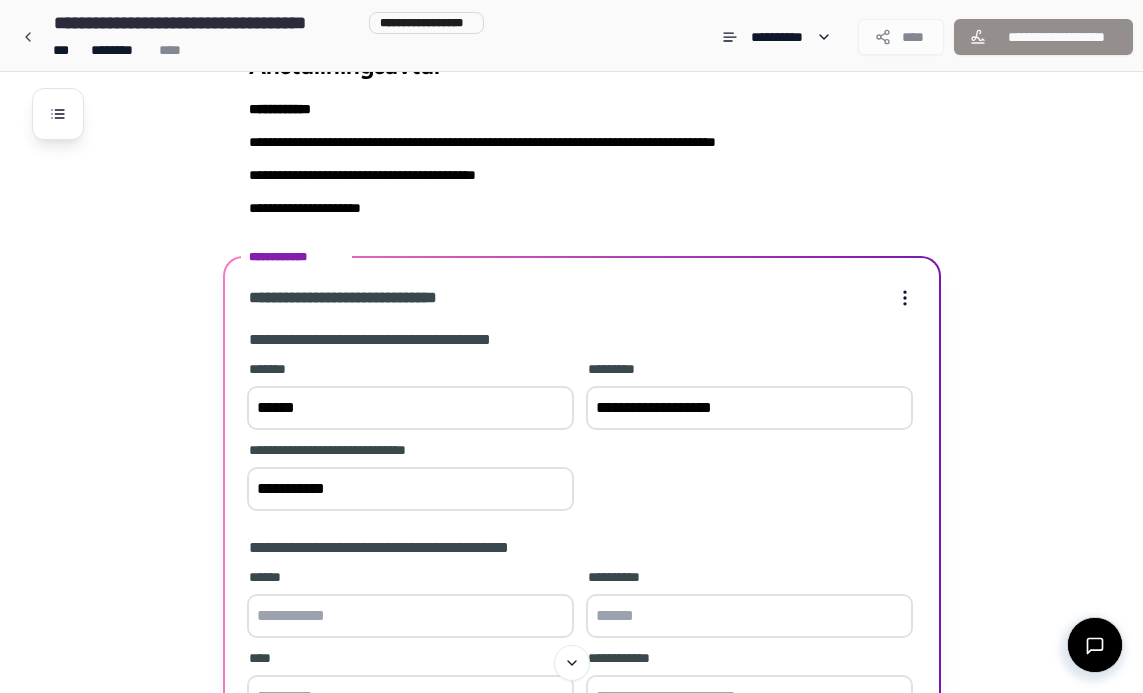 type on "**********" 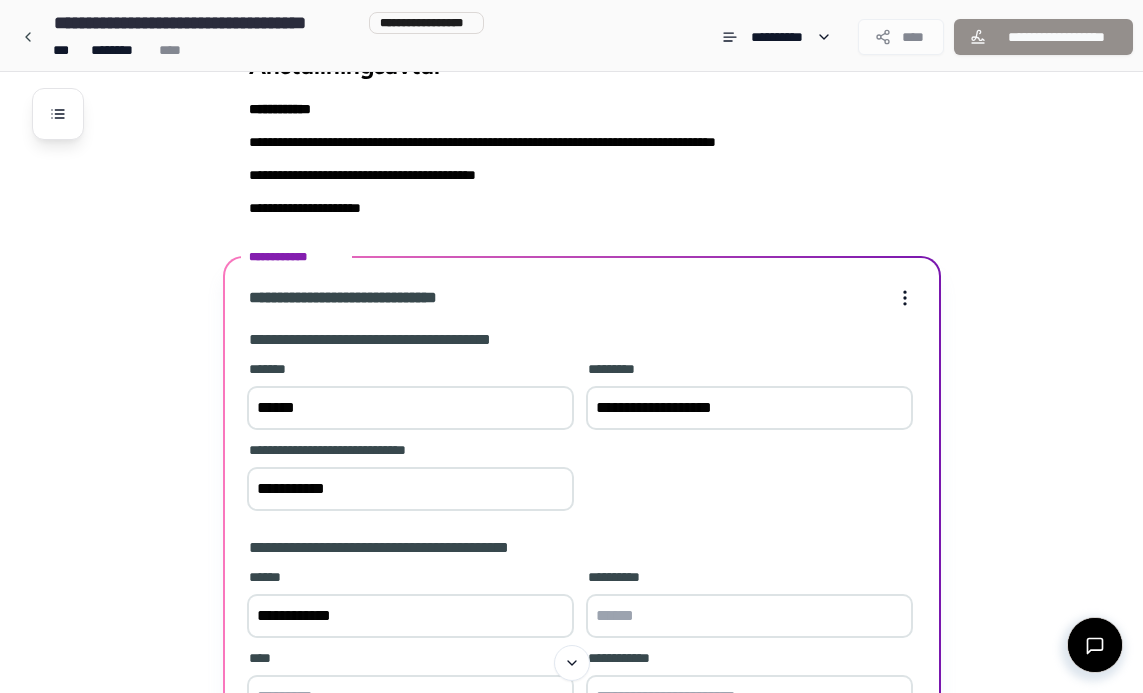 type on "**********" 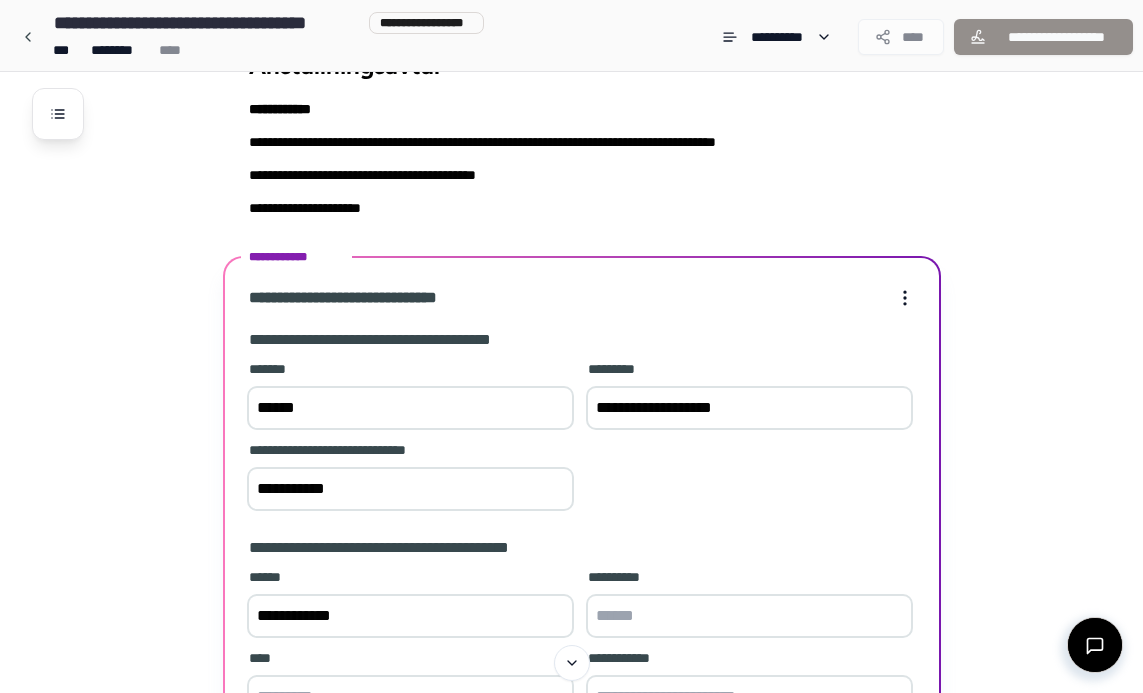 click at bounding box center [749, 616] 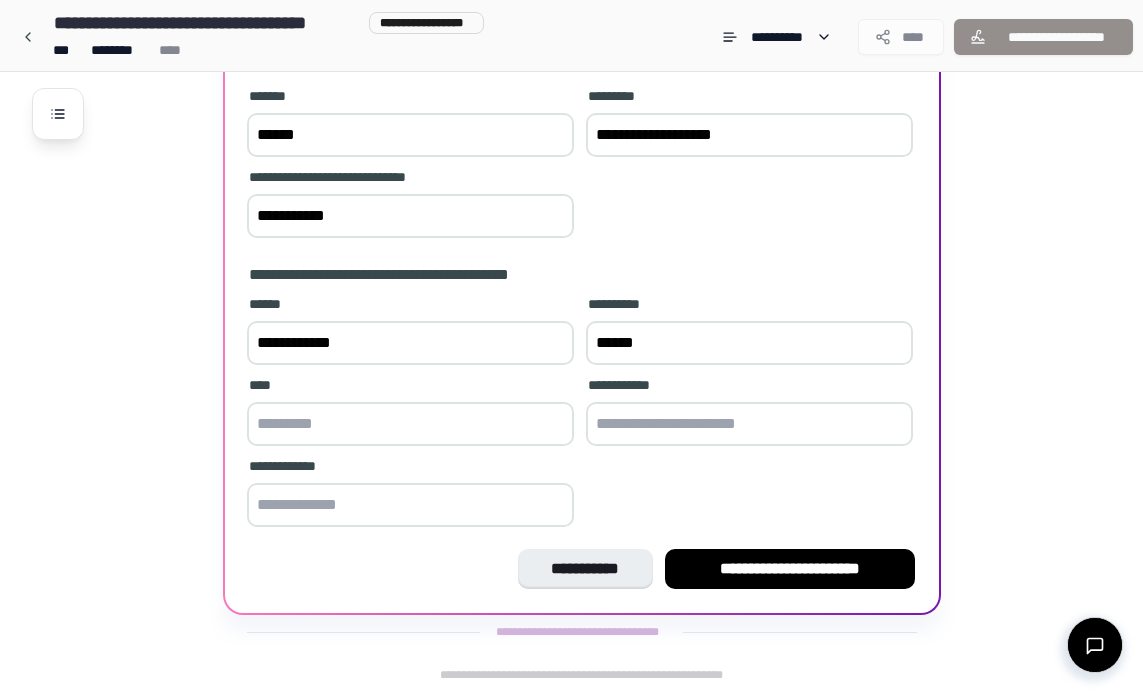 type on "******" 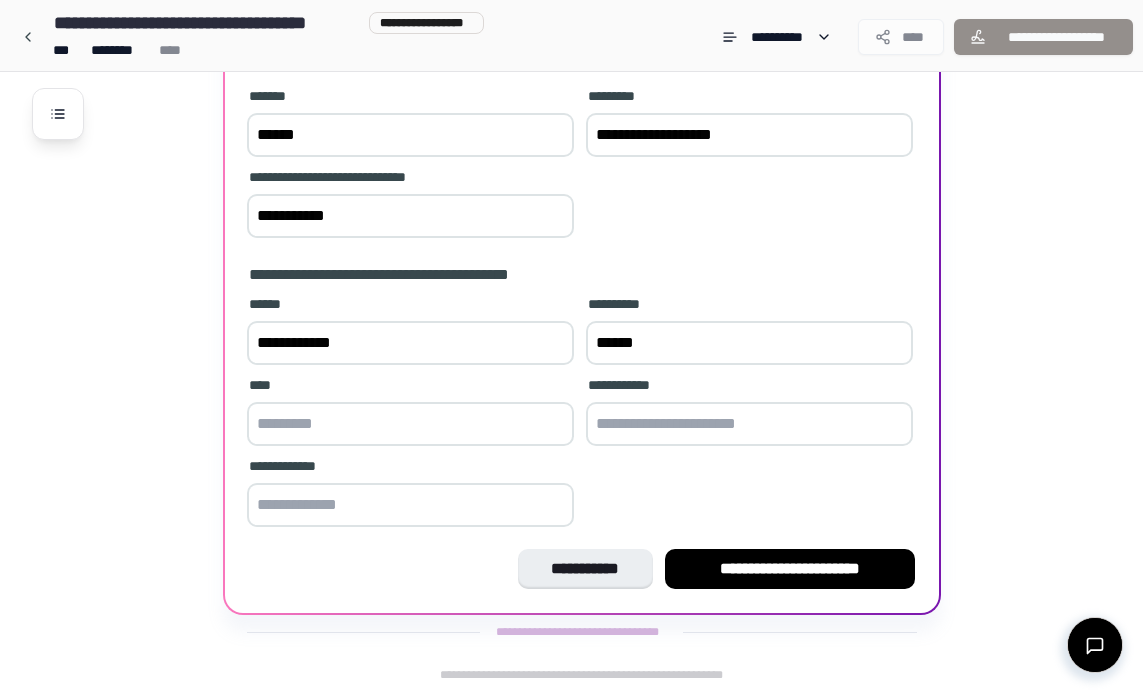 scroll, scrollTop: 326, scrollLeft: 0, axis: vertical 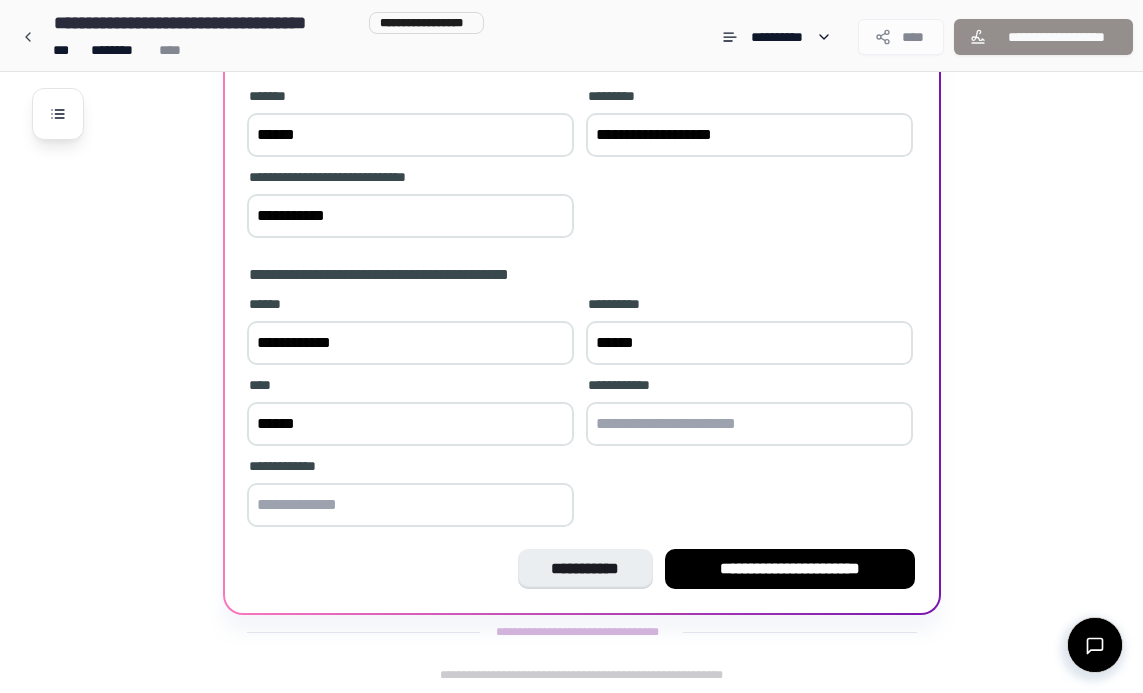 type on "******" 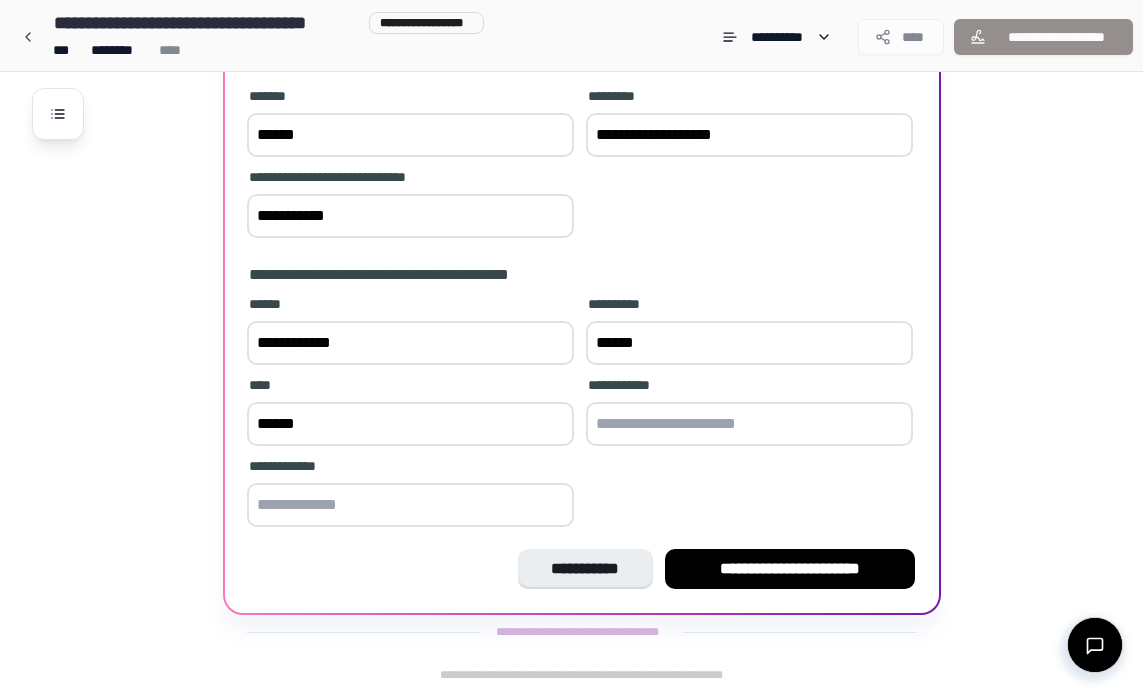 click at bounding box center (749, 424) 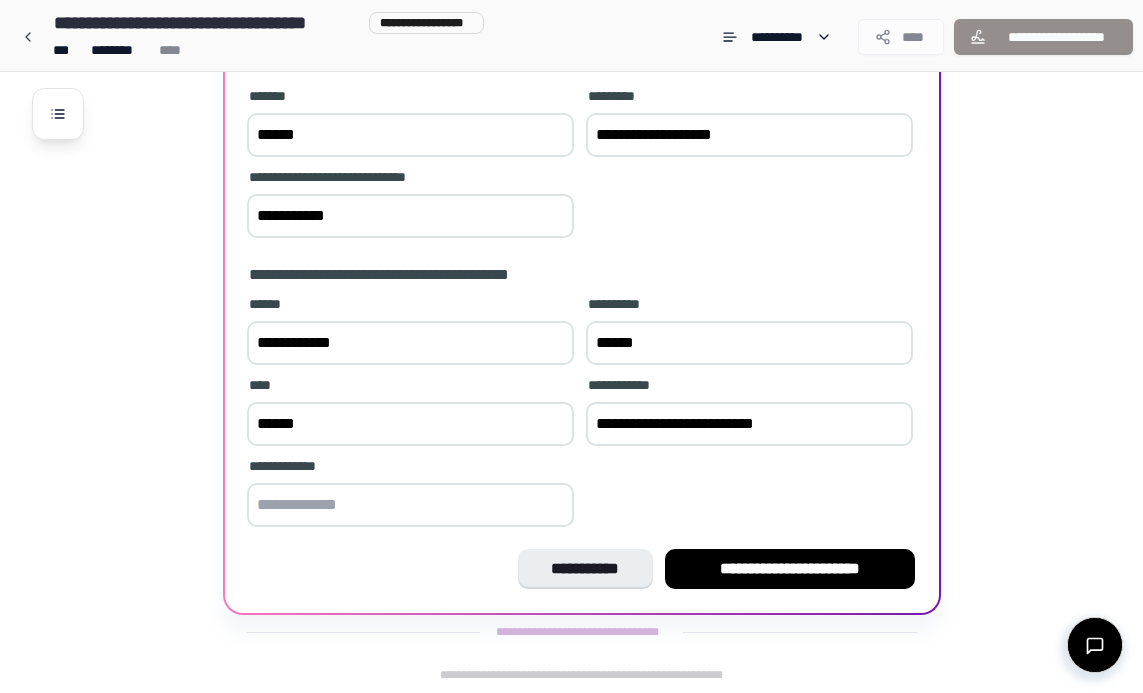 type on "**********" 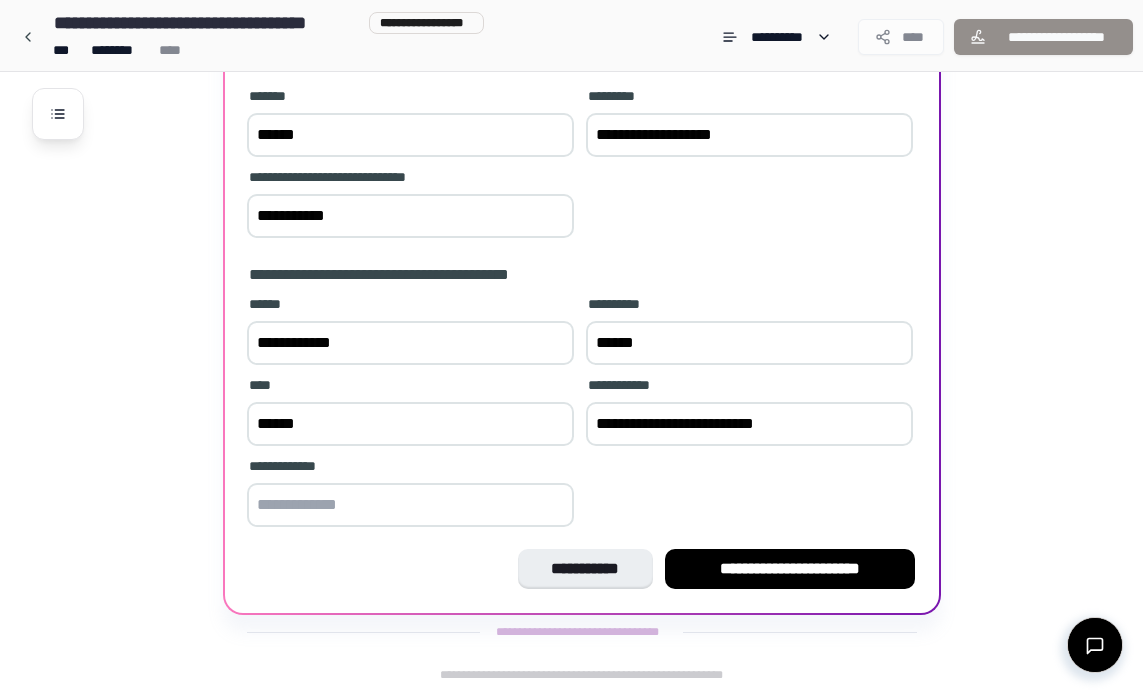 click at bounding box center (410, 505) 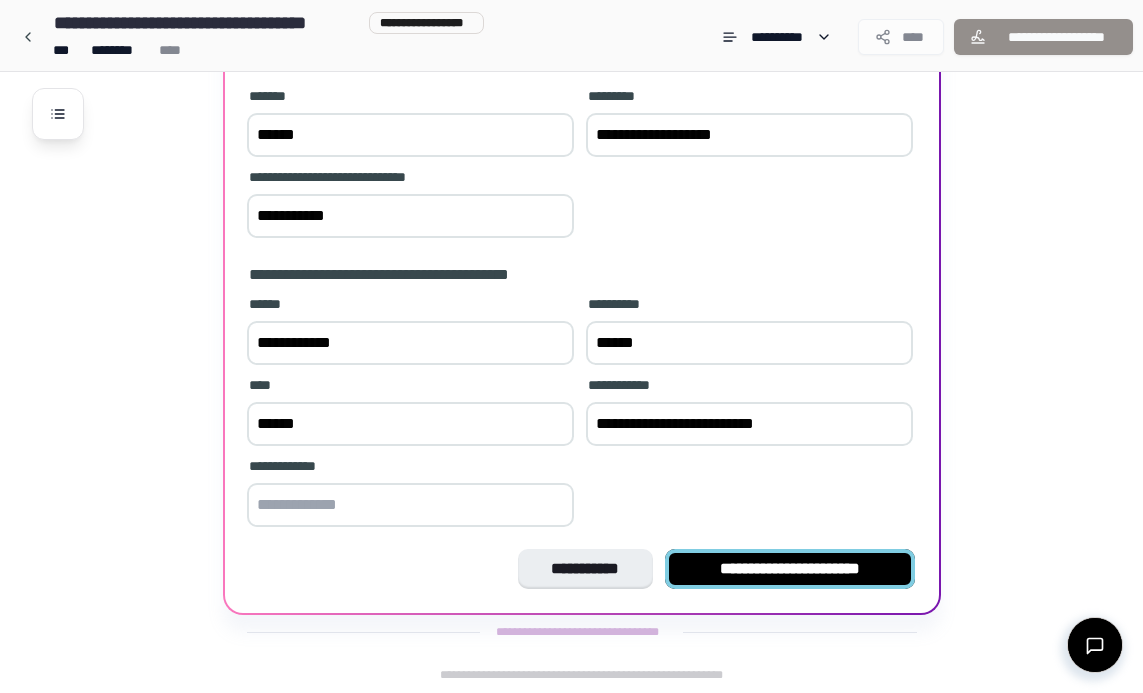 click on "**********" at bounding box center [790, 569] 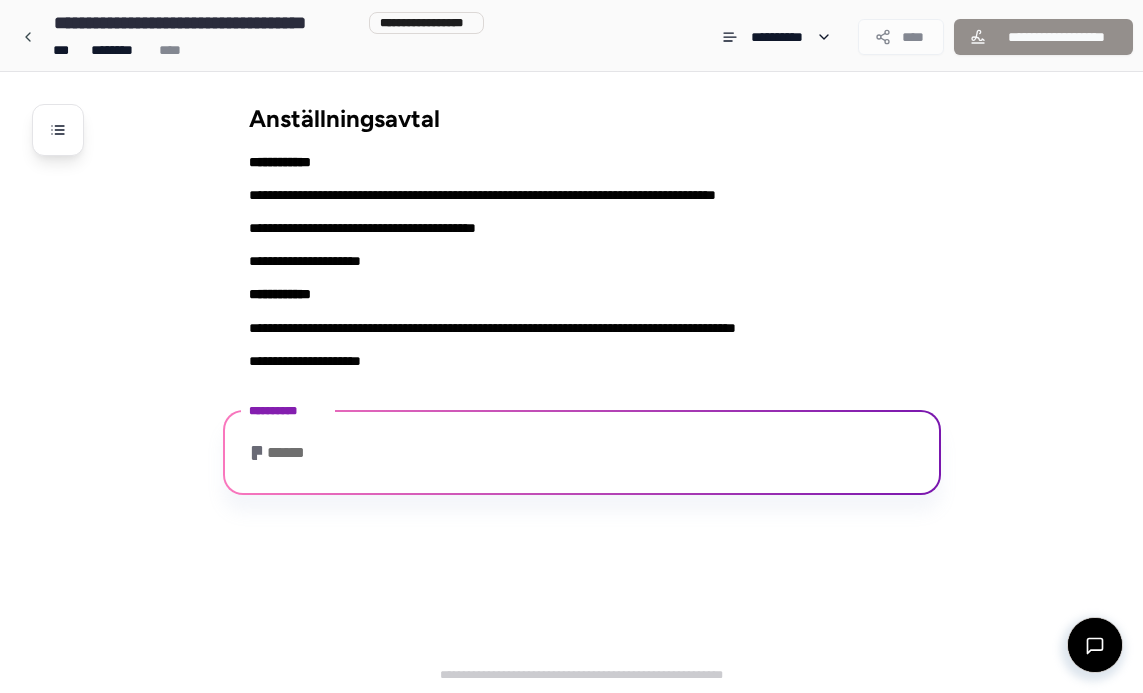 scroll, scrollTop: 179, scrollLeft: 0, axis: vertical 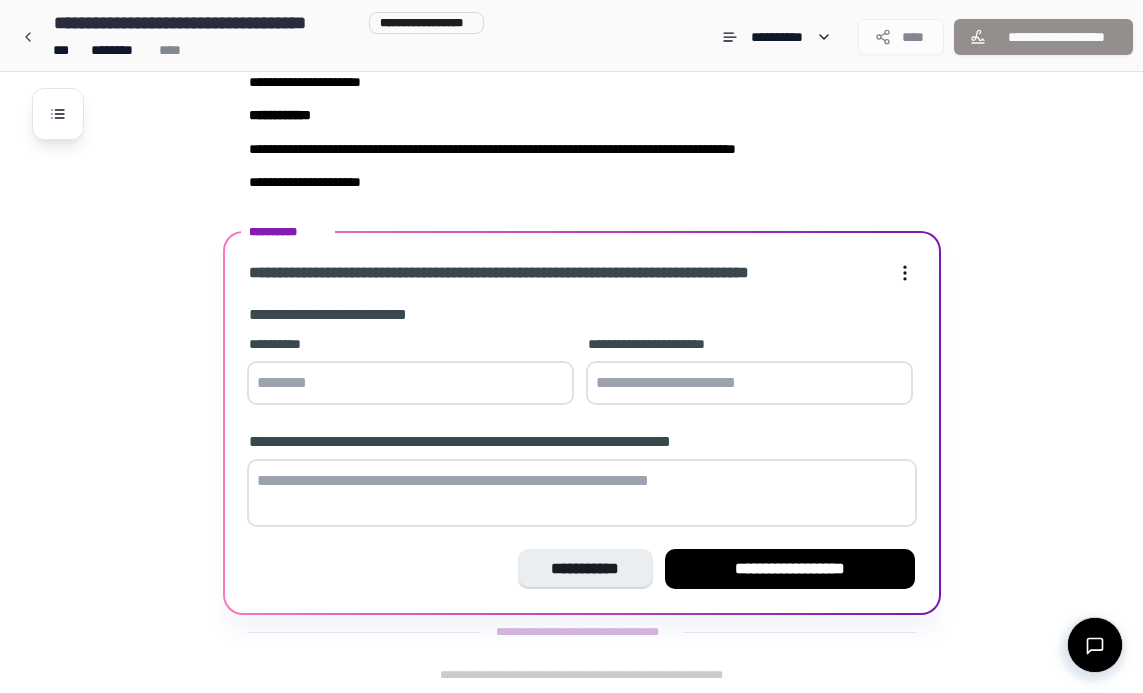 click at bounding box center (410, 383) 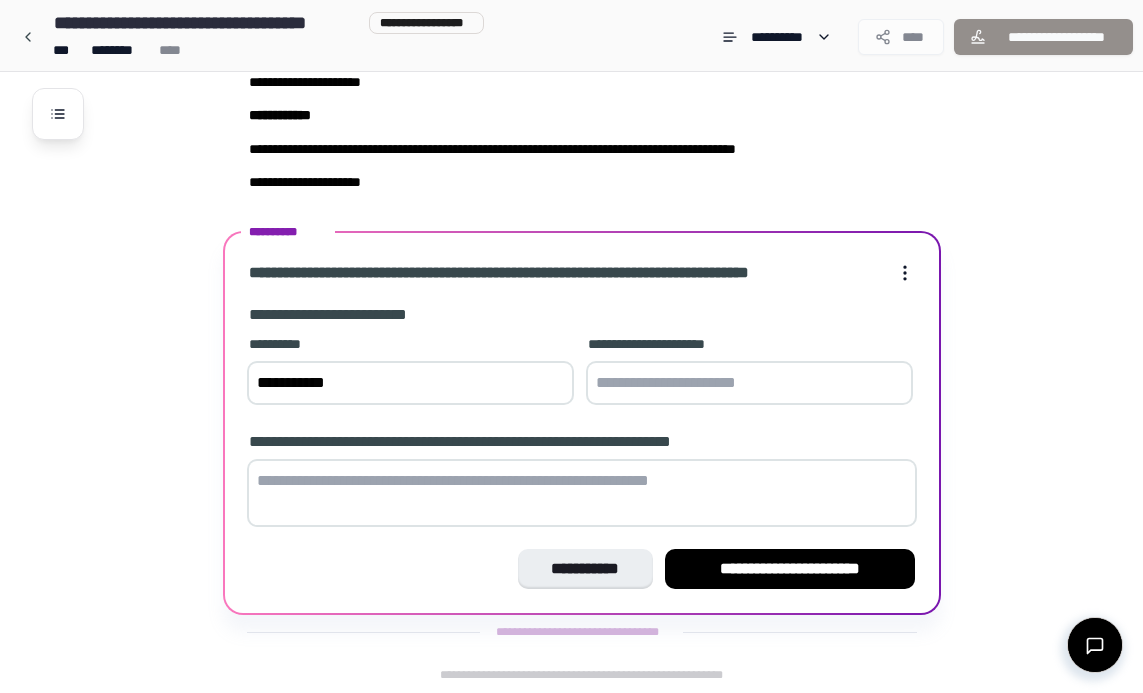 type on "**********" 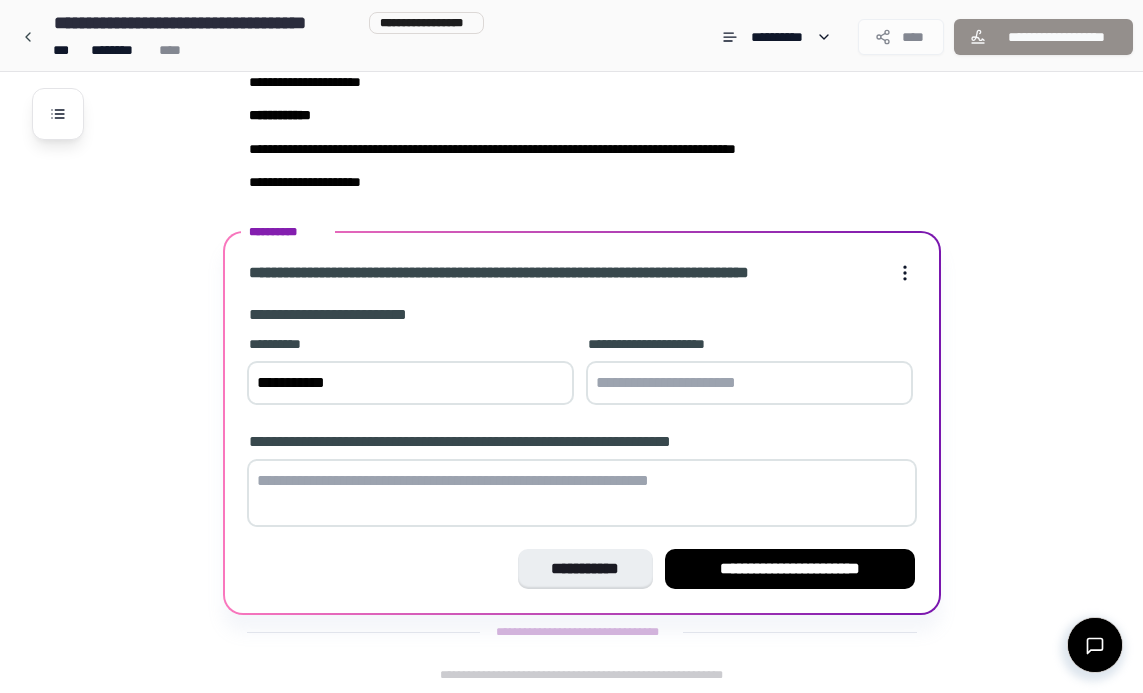 click at bounding box center [749, 383] 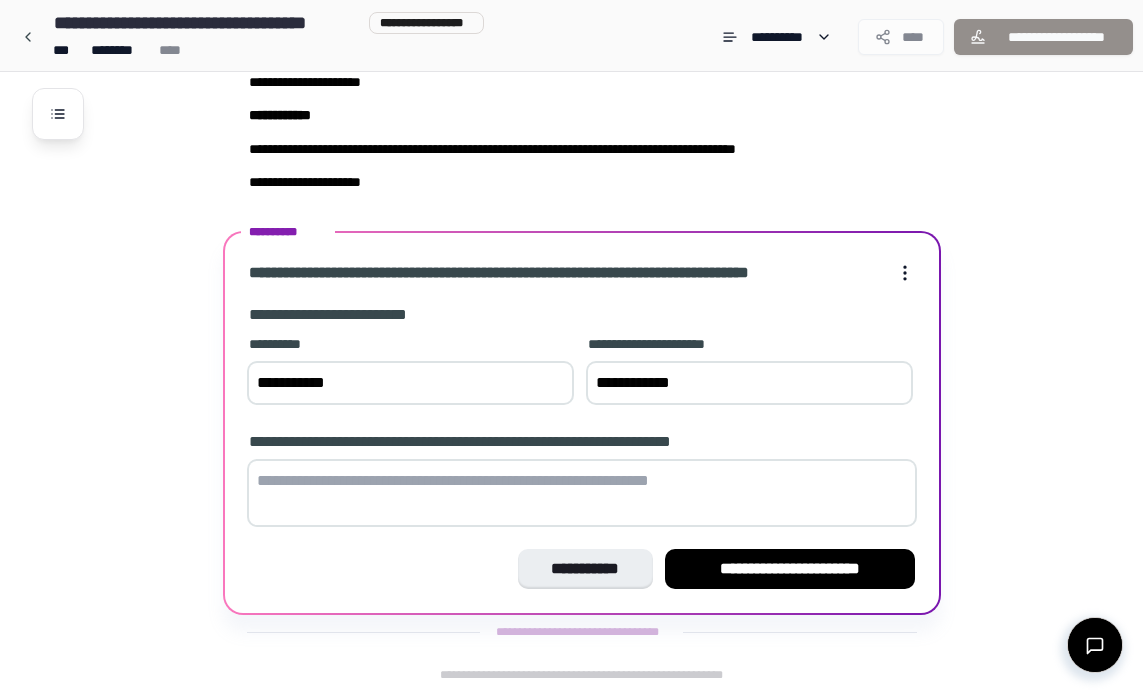 type on "**********" 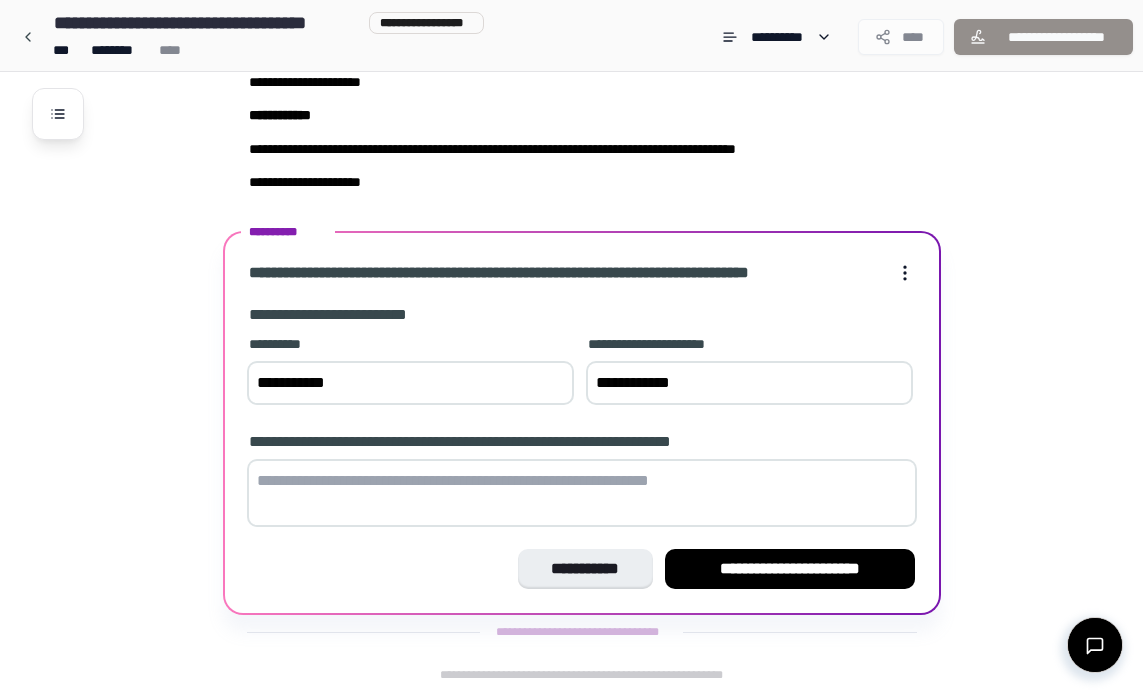 click at bounding box center [582, 493] 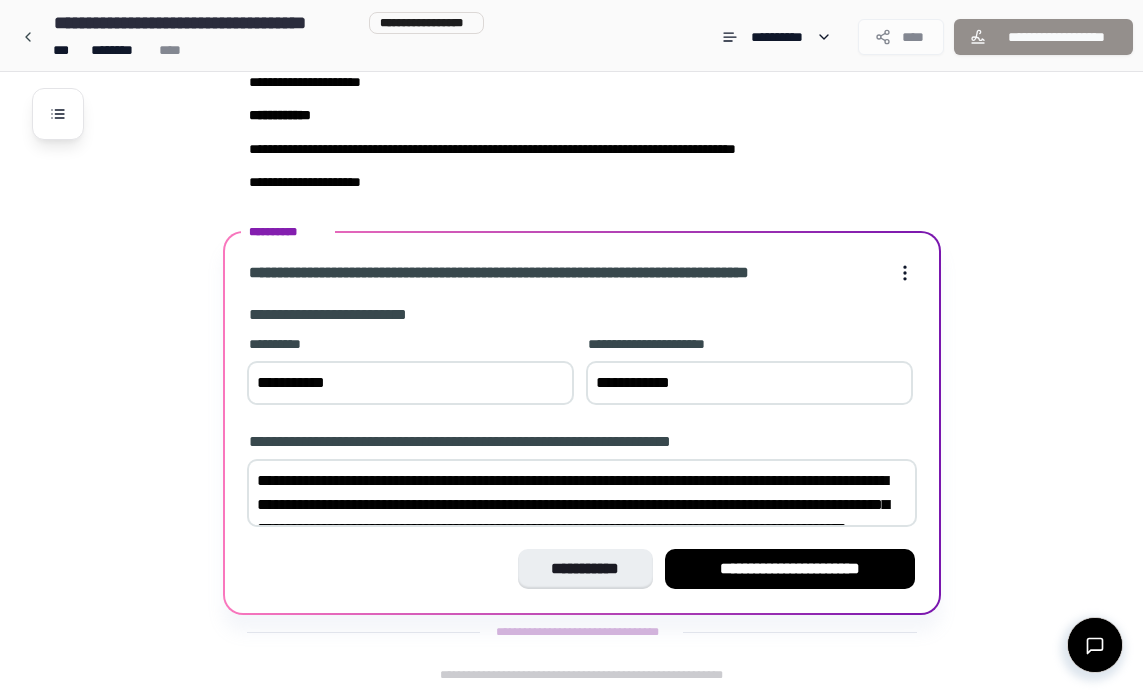 scroll, scrollTop: 227, scrollLeft: 0, axis: vertical 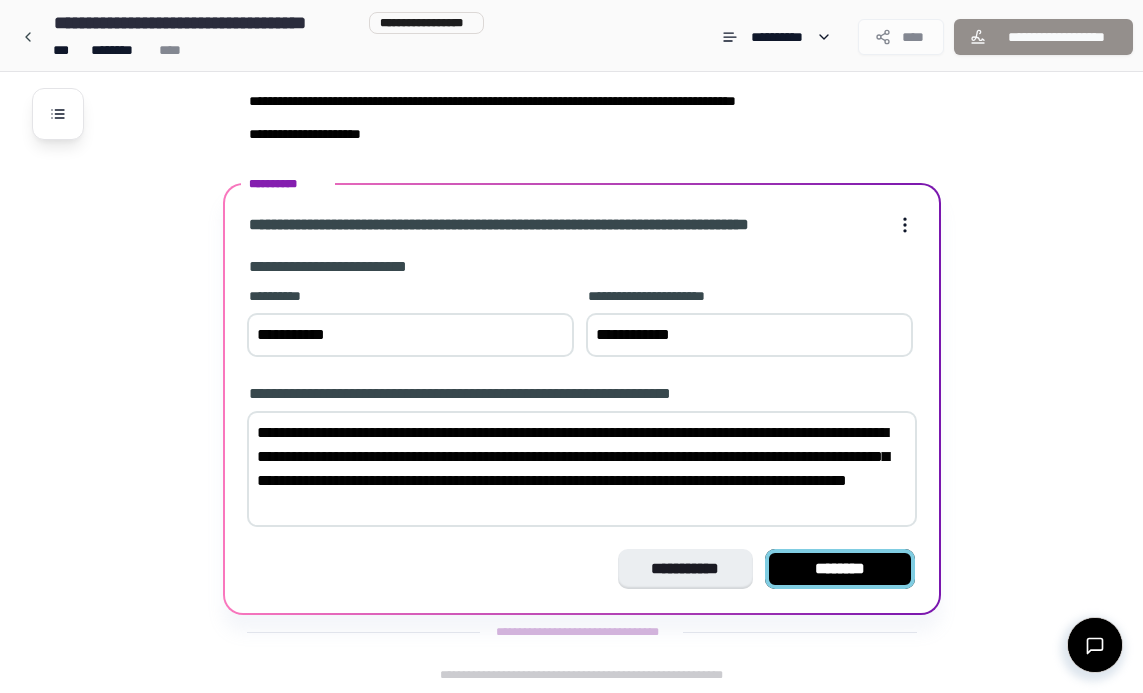 type on "**********" 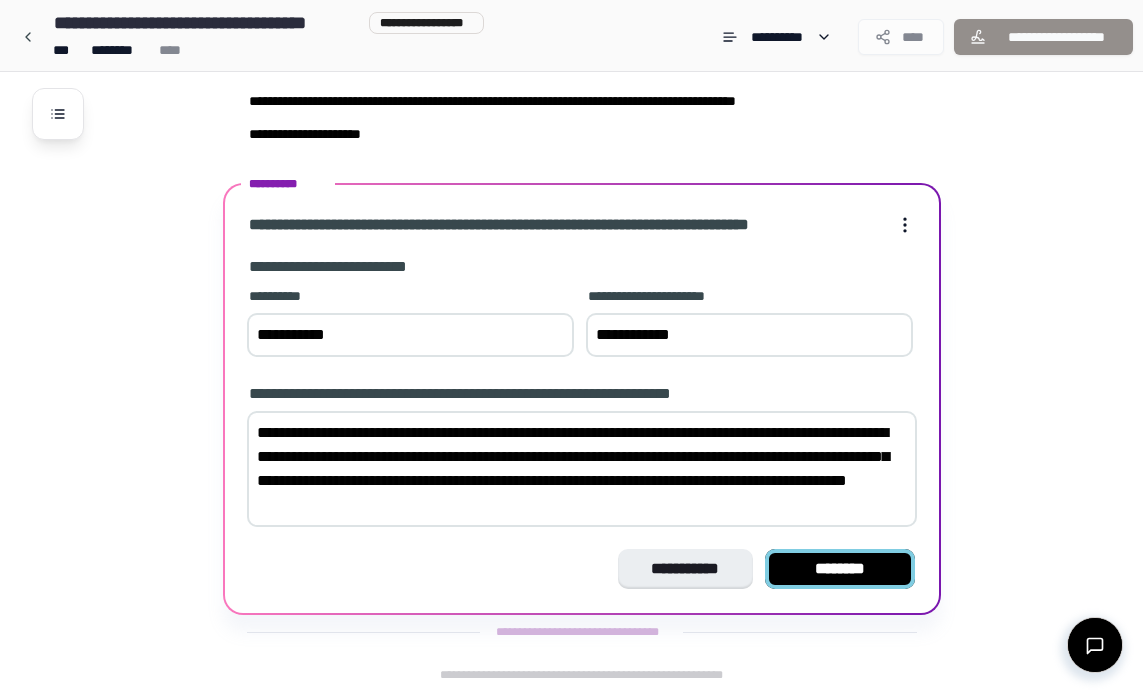 click on "********" at bounding box center (840, 569) 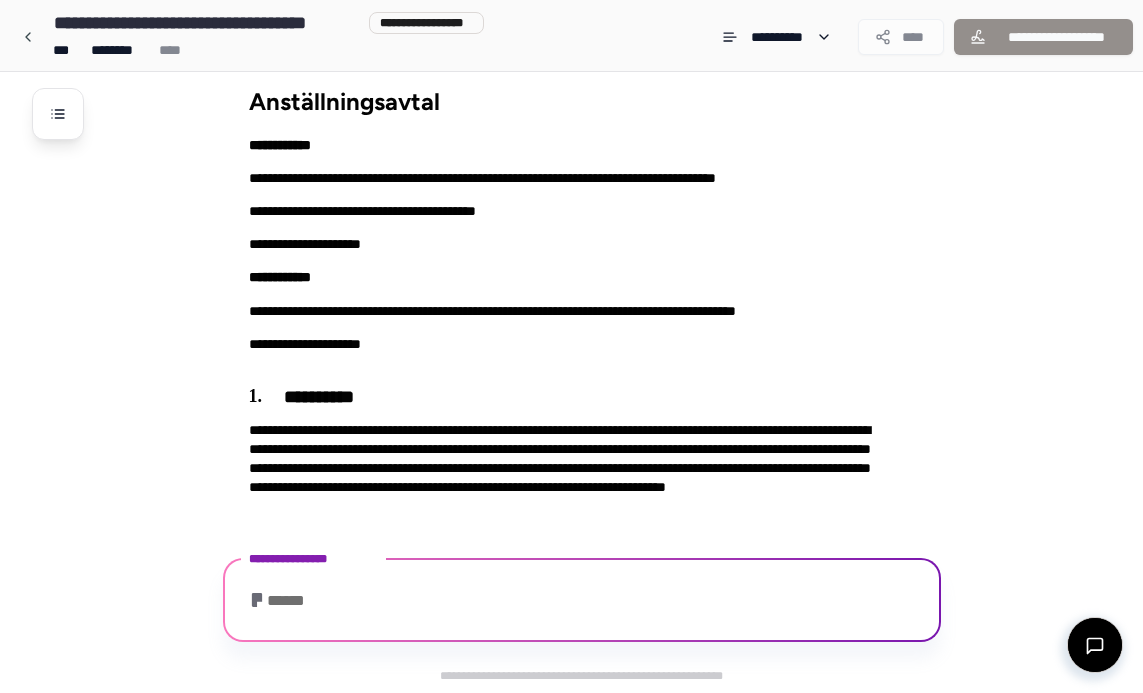 scroll, scrollTop: 131, scrollLeft: 0, axis: vertical 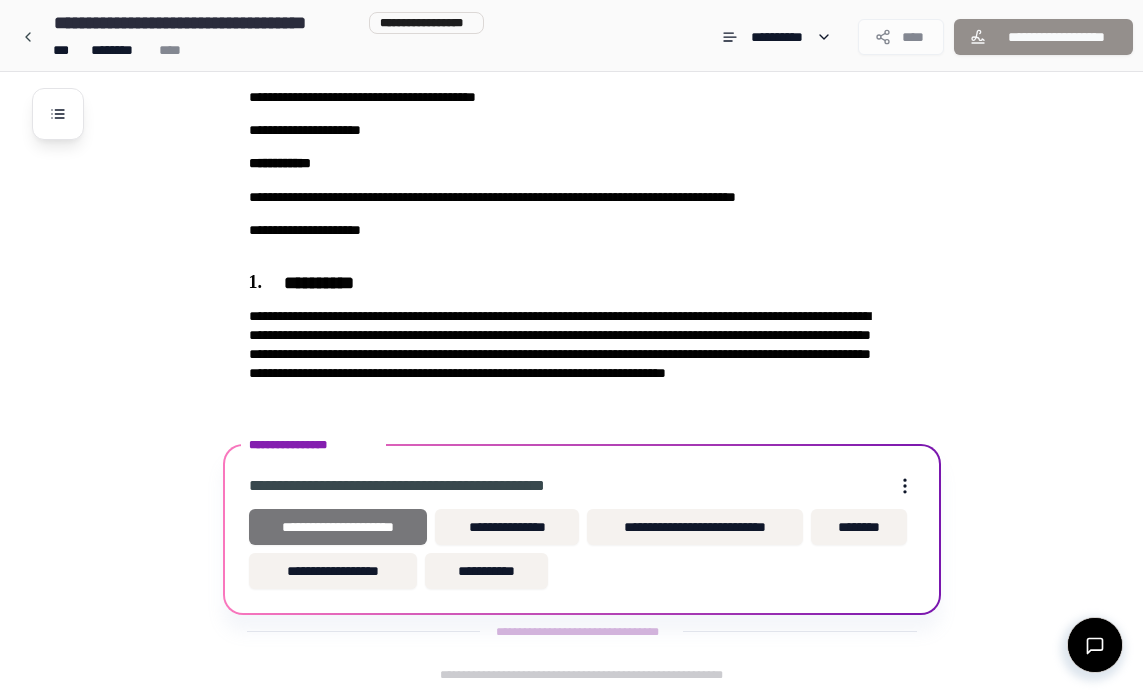 click on "**********" at bounding box center [338, 527] 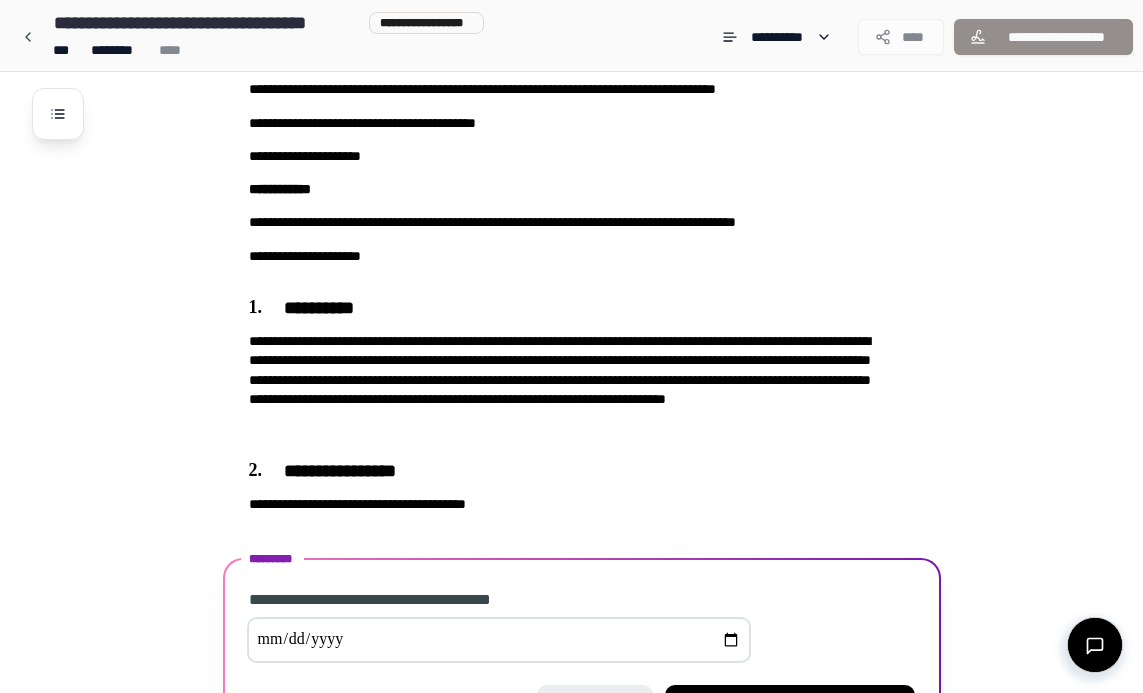 scroll, scrollTop: 243, scrollLeft: 0, axis: vertical 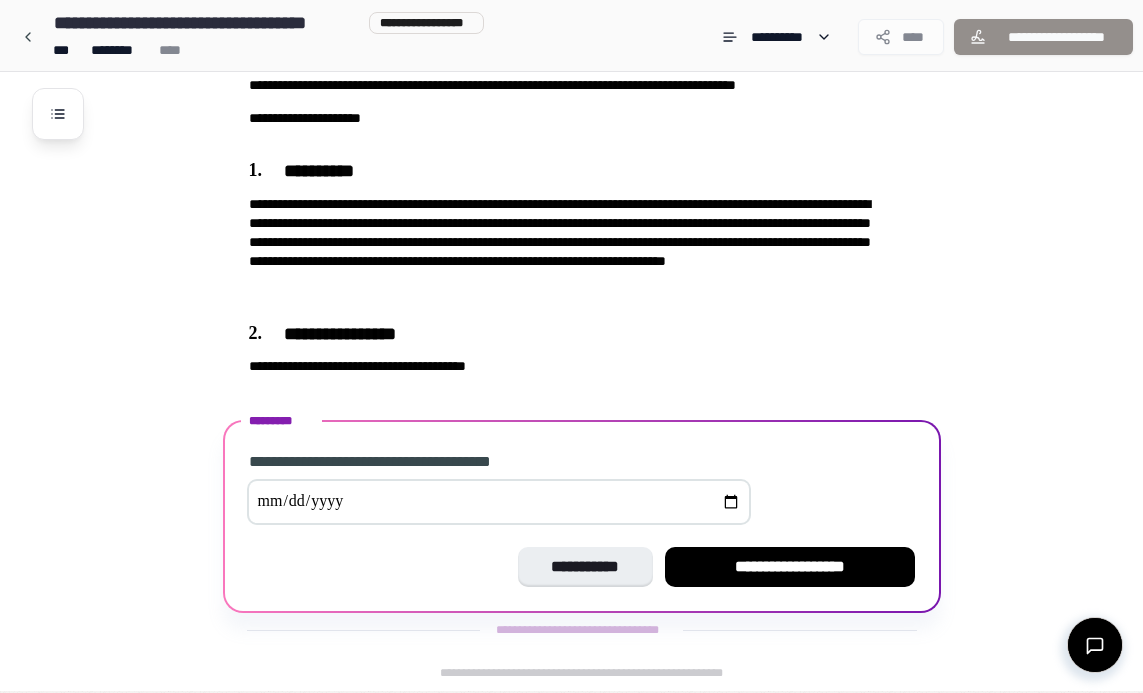 click at bounding box center [499, 502] 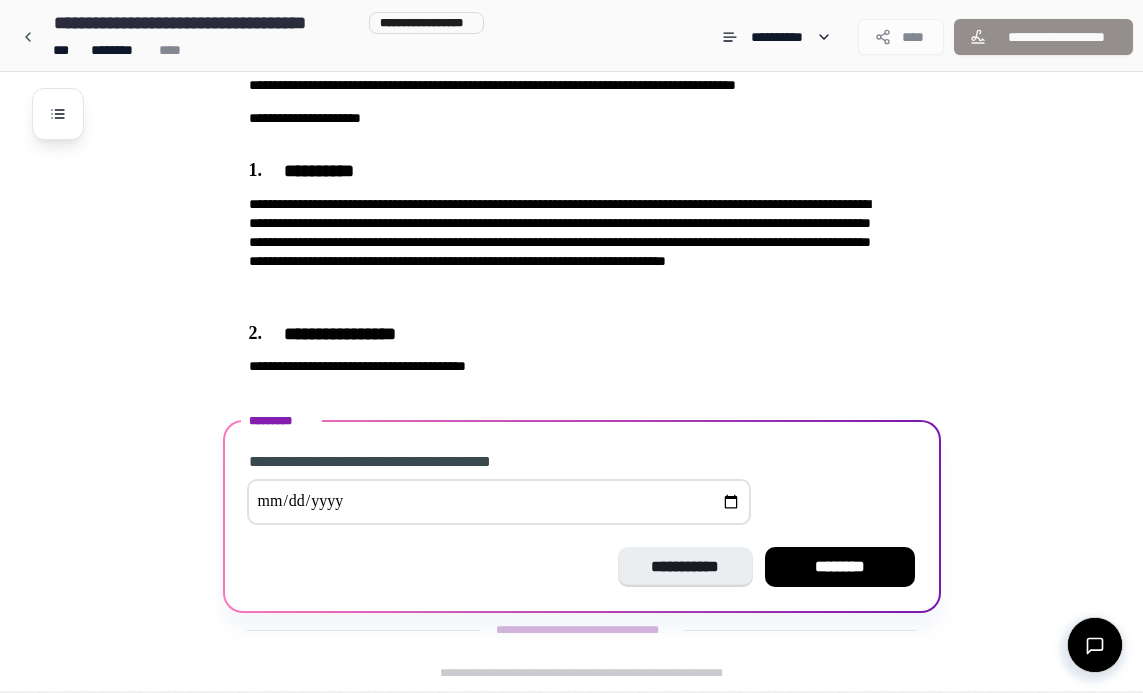 type on "**********" 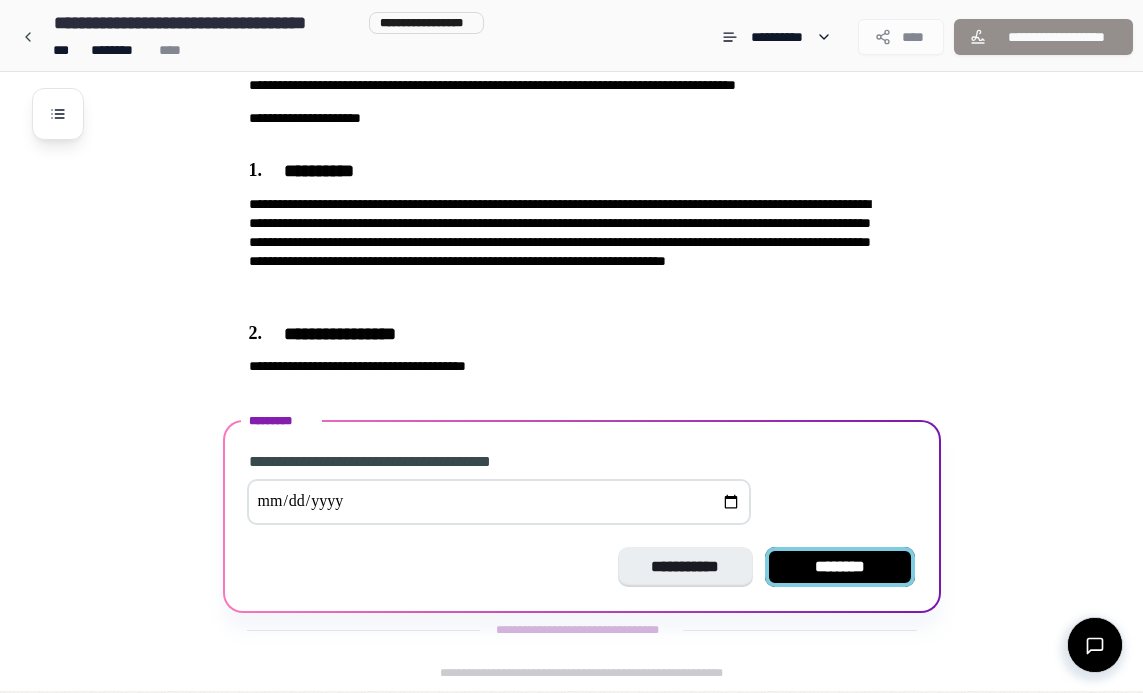 click on "********" at bounding box center (840, 567) 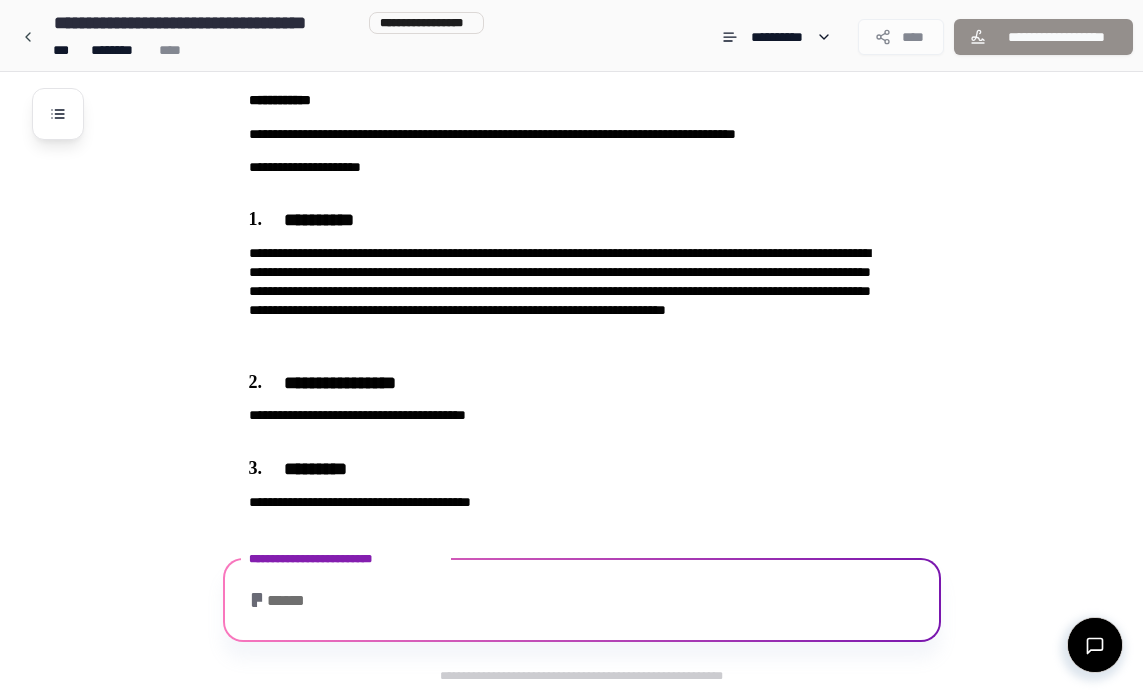 scroll, scrollTop: 264, scrollLeft: 0, axis: vertical 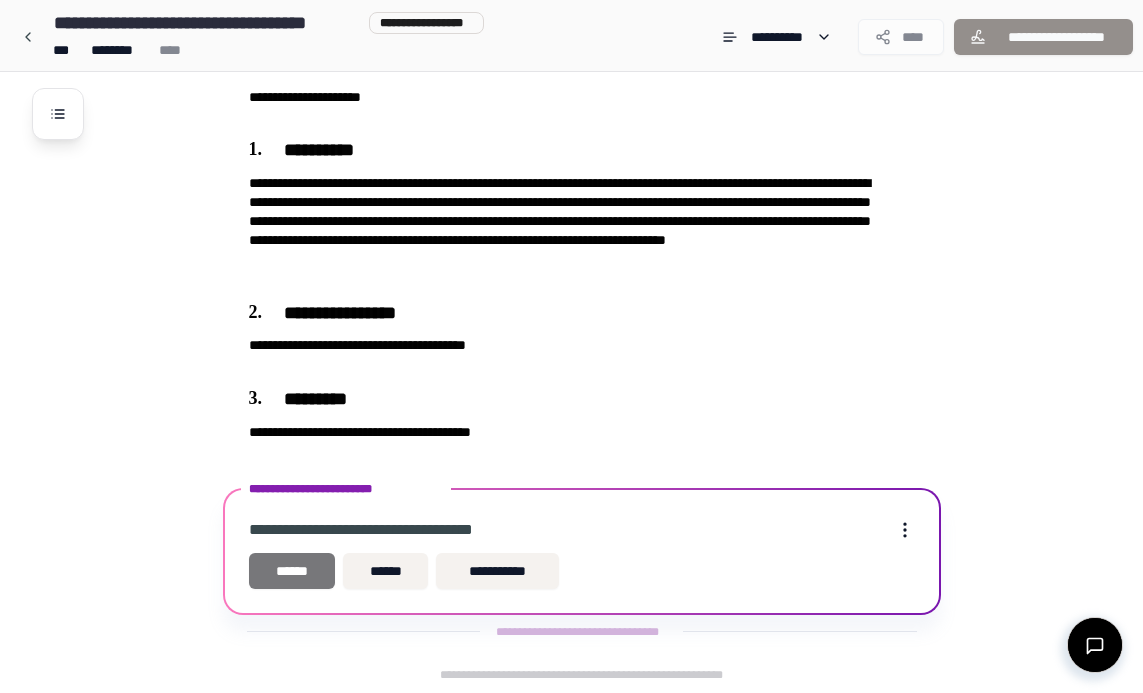 click on "******" at bounding box center (292, 571) 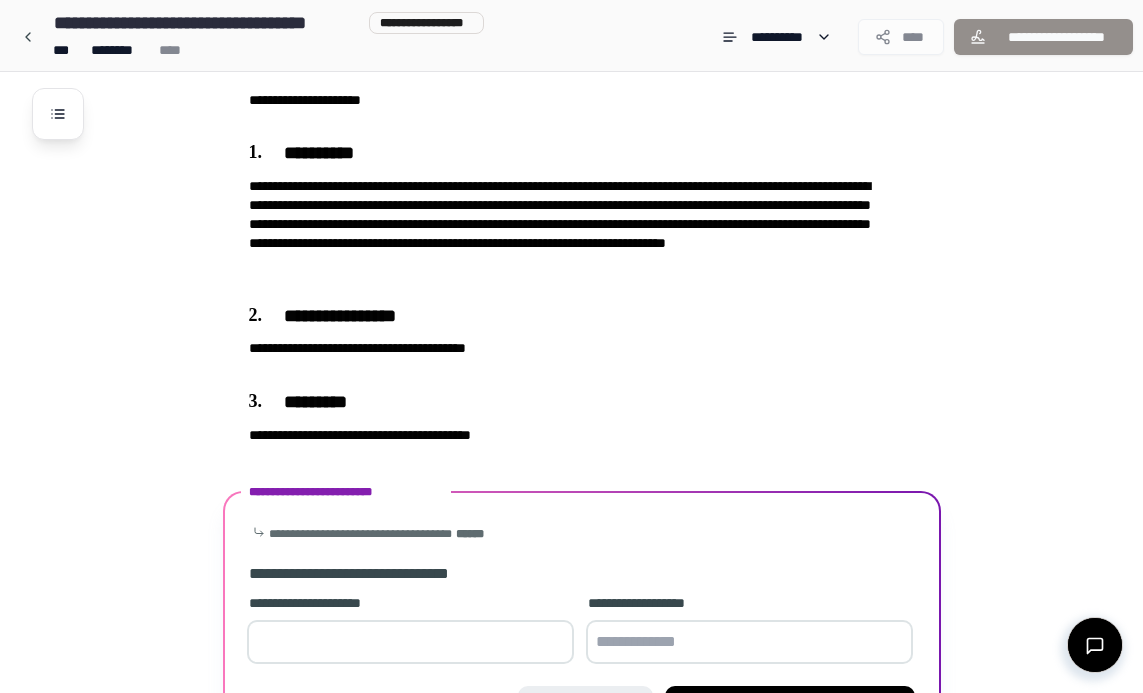 scroll, scrollTop: 398, scrollLeft: 0, axis: vertical 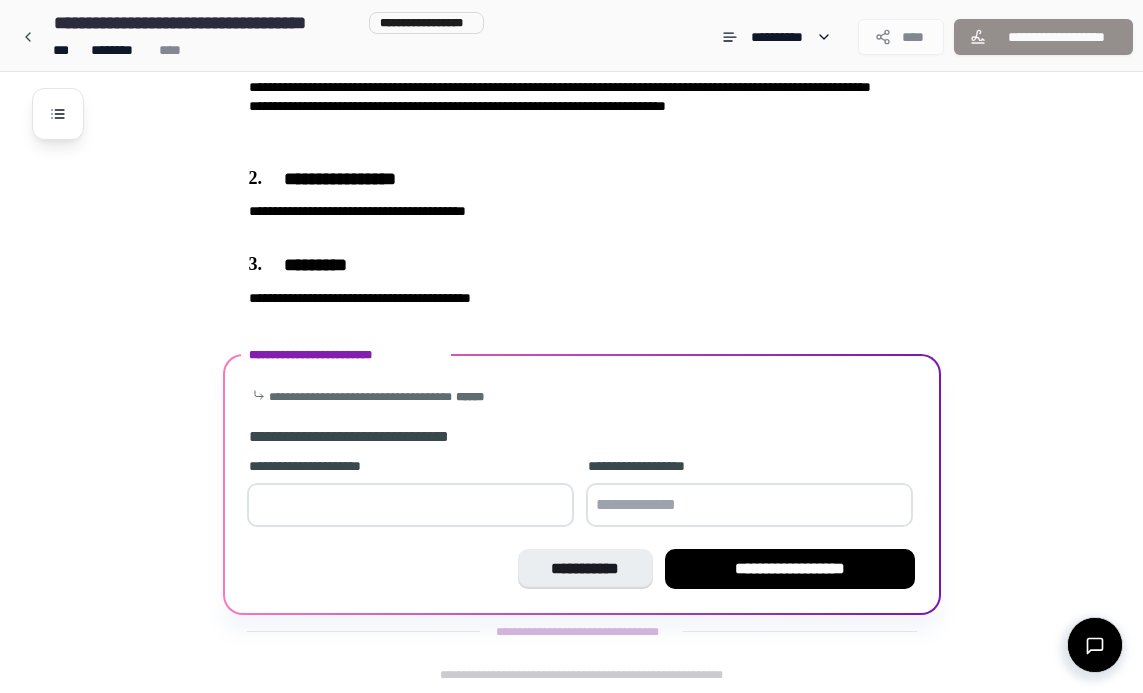 click at bounding box center [410, 505] 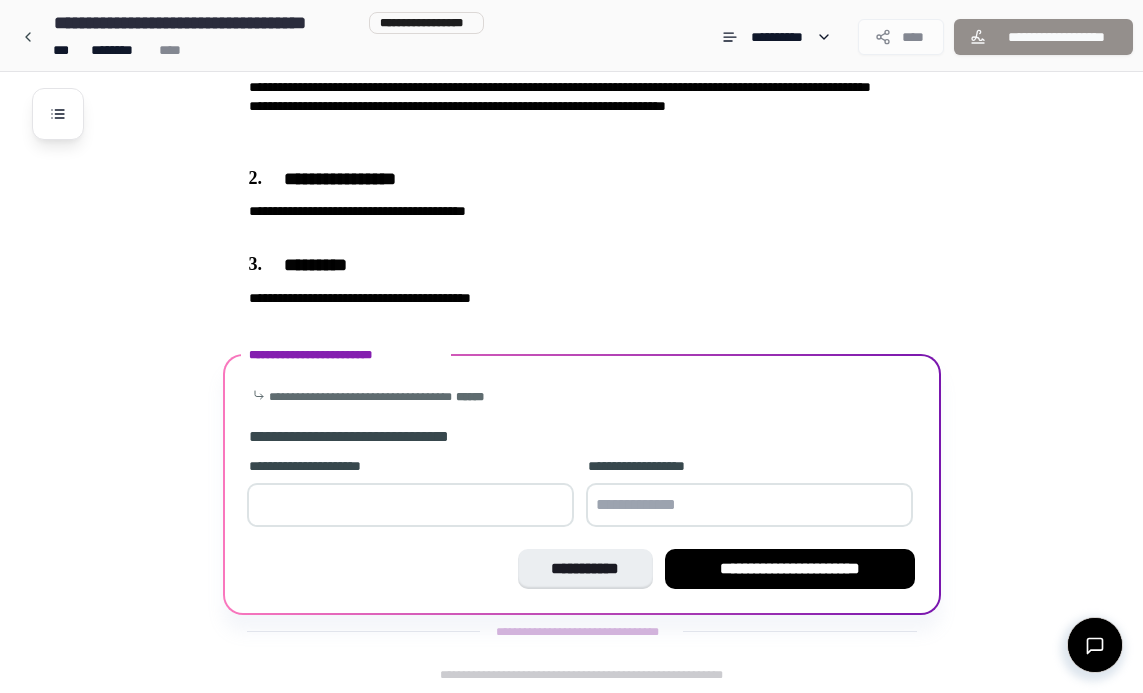 click on "*" at bounding box center (410, 505) 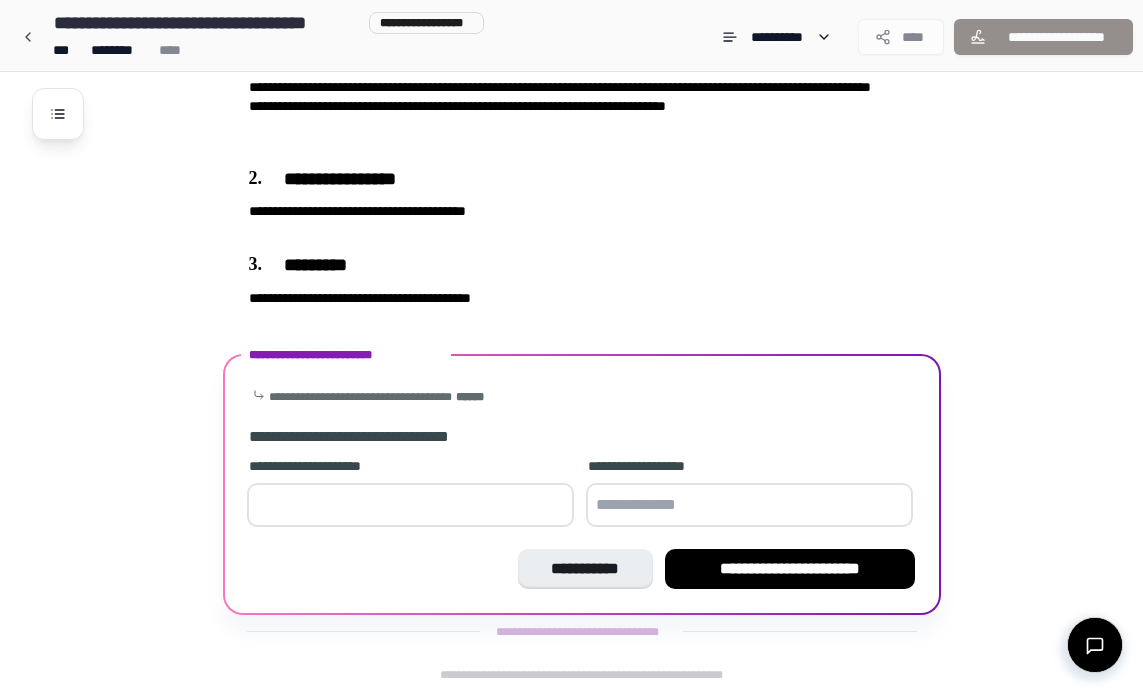 click on "**" at bounding box center (410, 505) 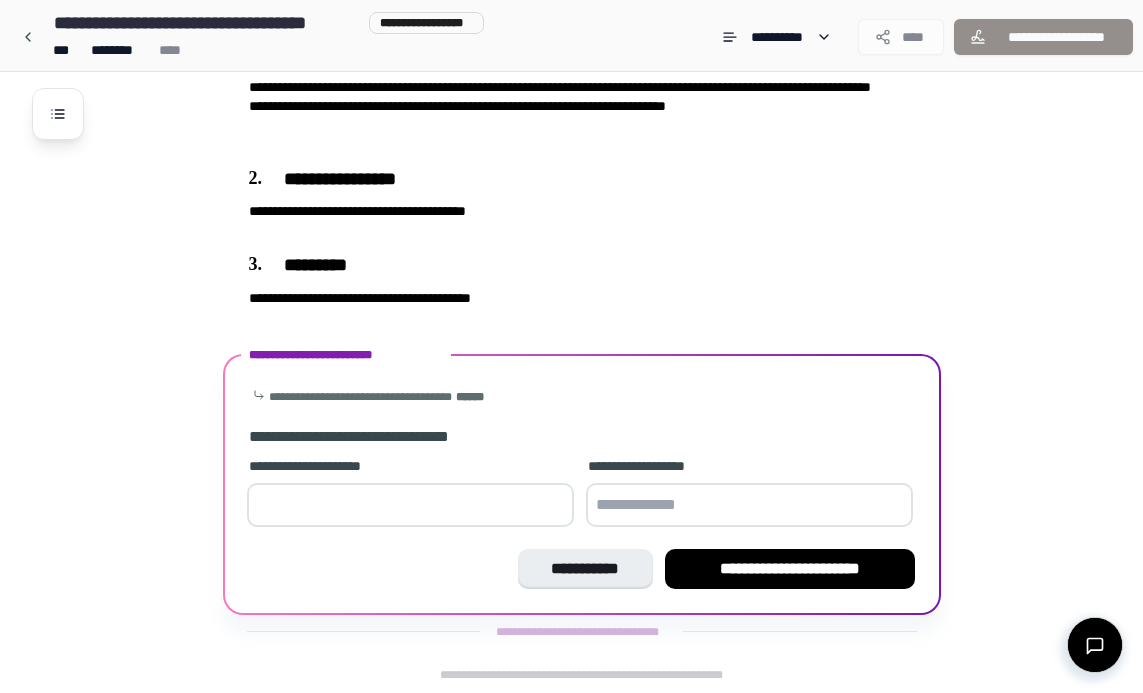 click on "**" at bounding box center [410, 505] 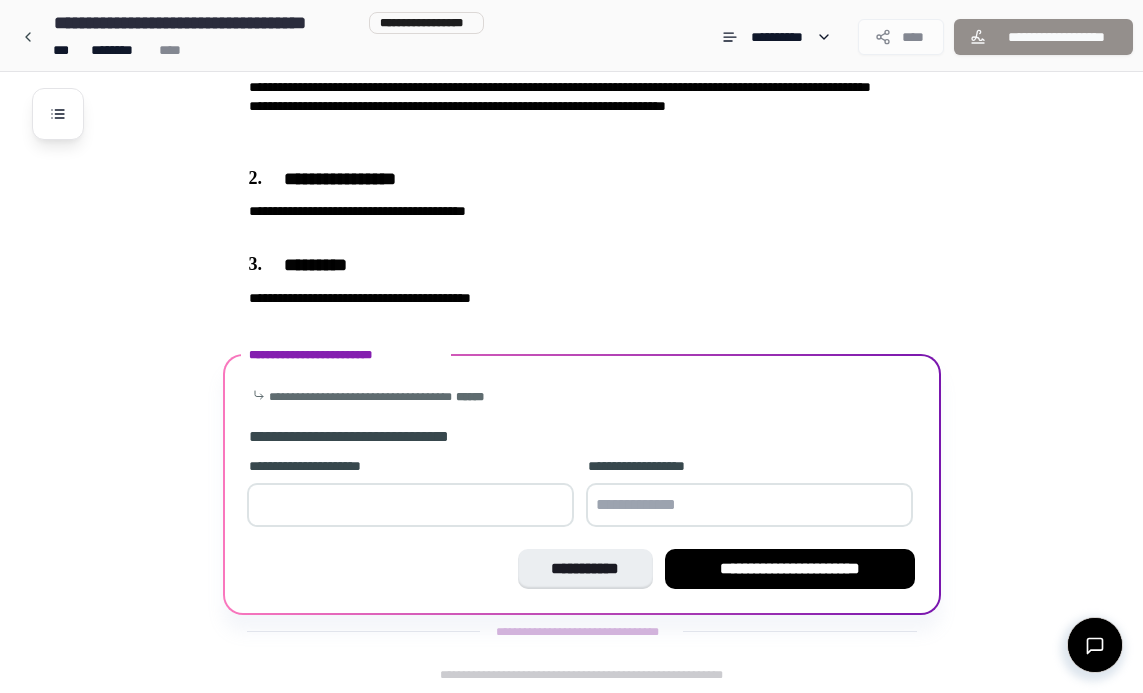 click on "**" at bounding box center [410, 505] 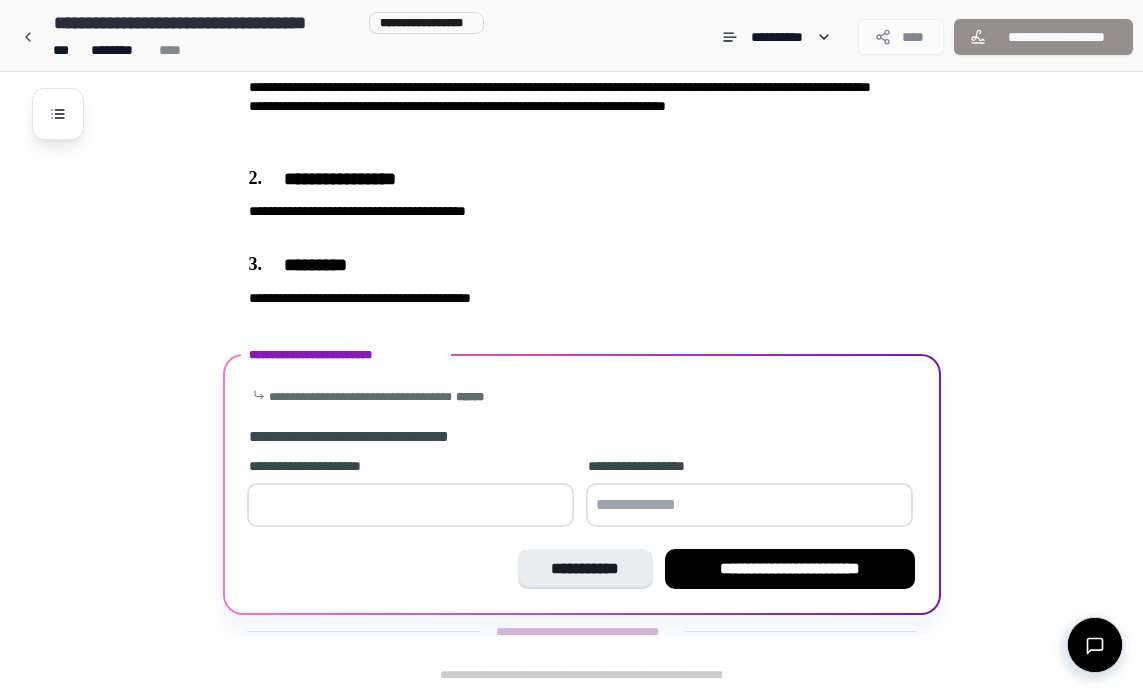 click on "**" at bounding box center (410, 505) 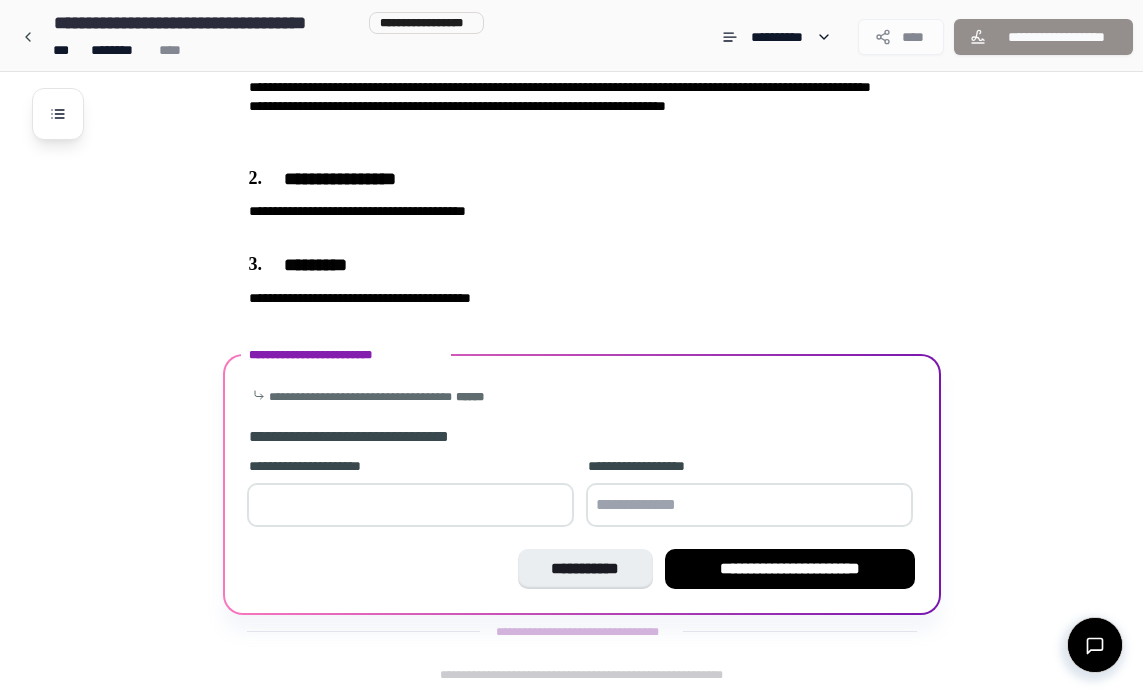 click at bounding box center (749, 505) 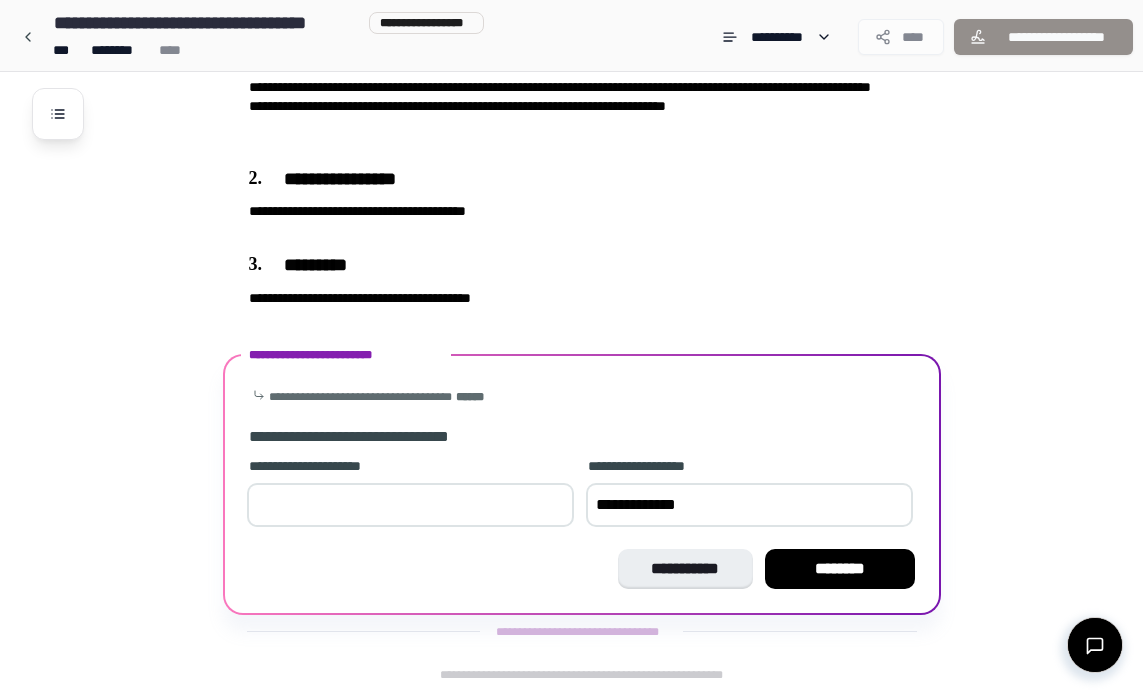 click on "**********" at bounding box center [749, 505] 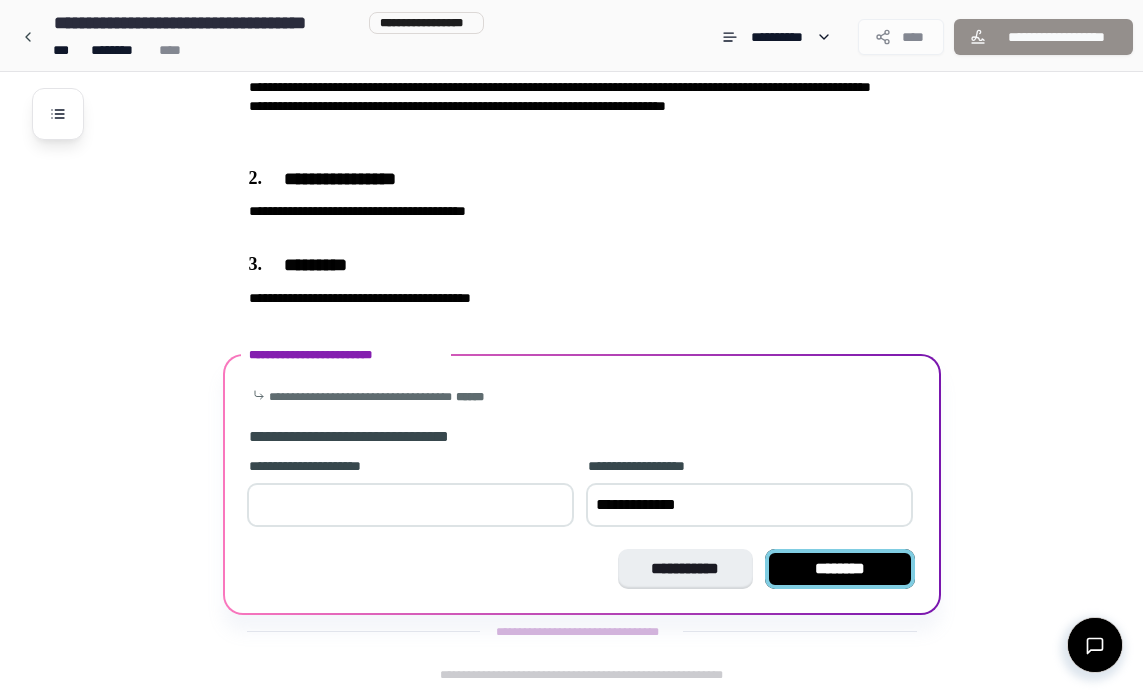click on "********" at bounding box center [840, 569] 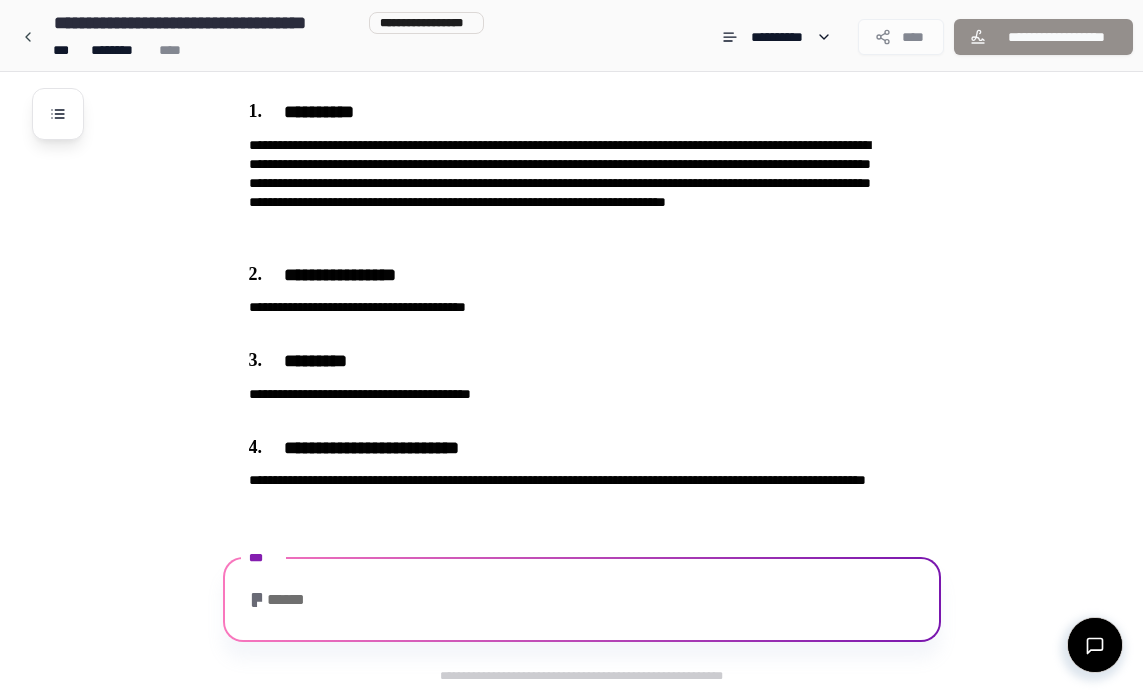 scroll, scrollTop: 783, scrollLeft: 0, axis: vertical 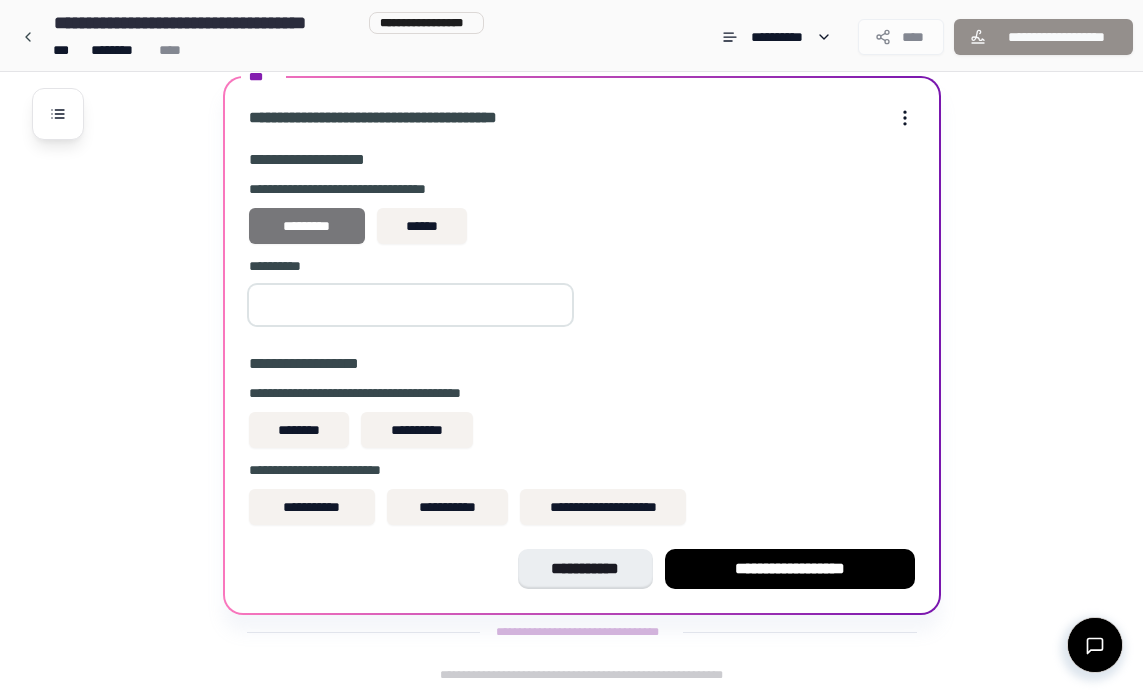 click on "*********" at bounding box center (307, 226) 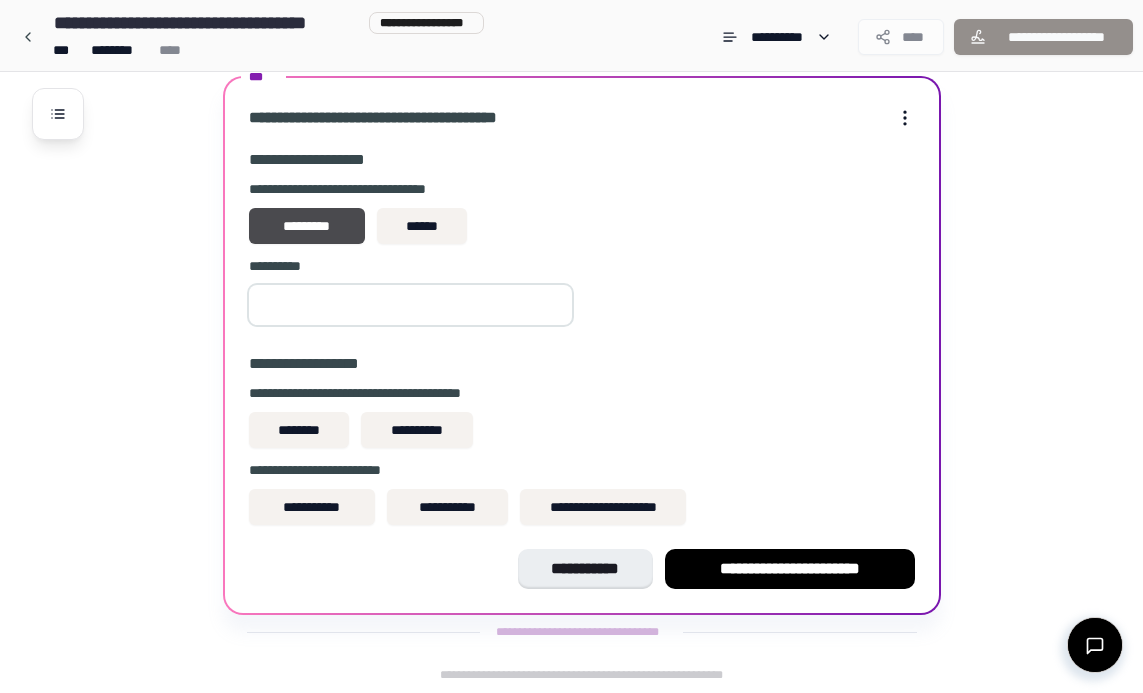 click at bounding box center [410, 305] 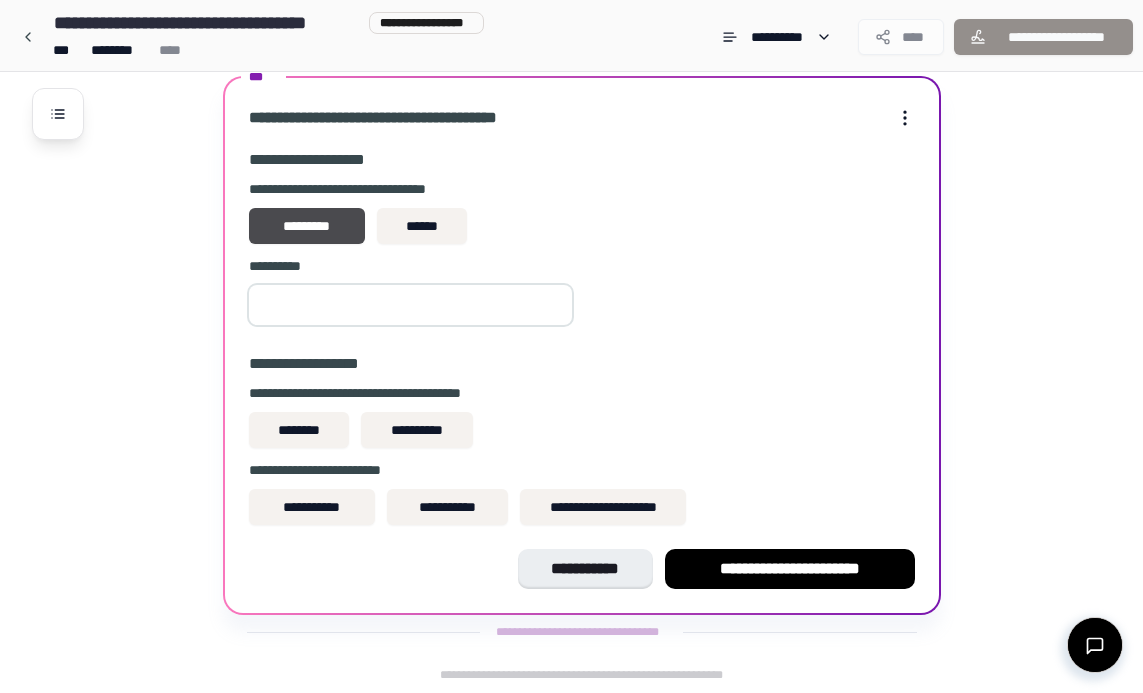 type on "**" 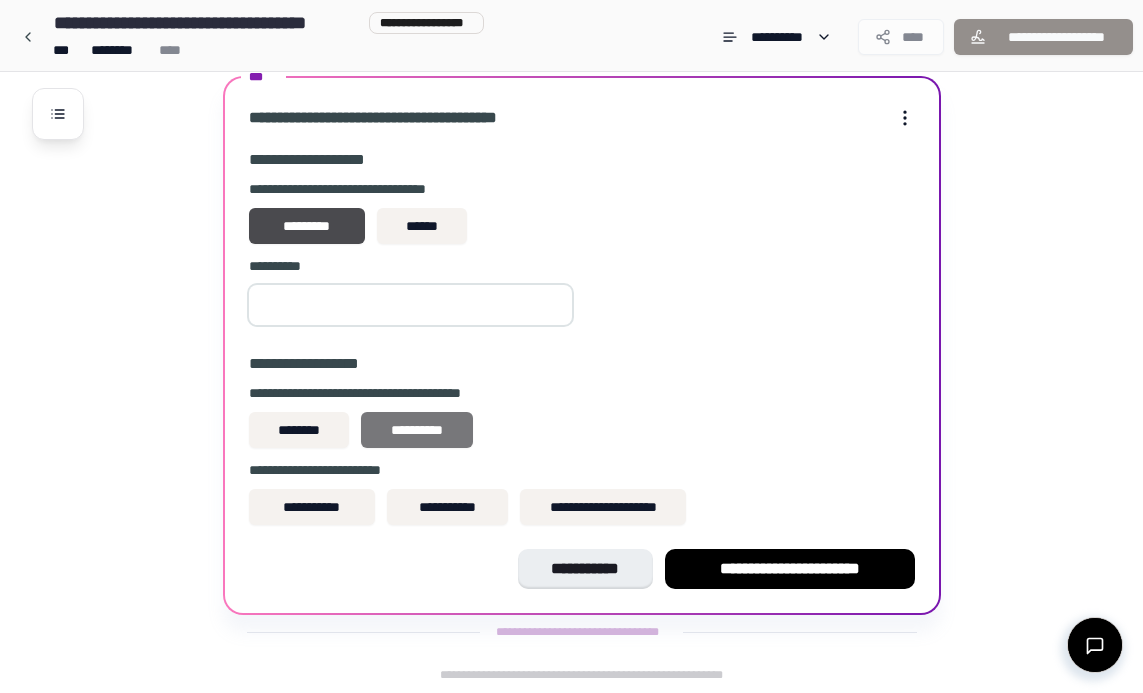 click on "**********" at bounding box center [417, 430] 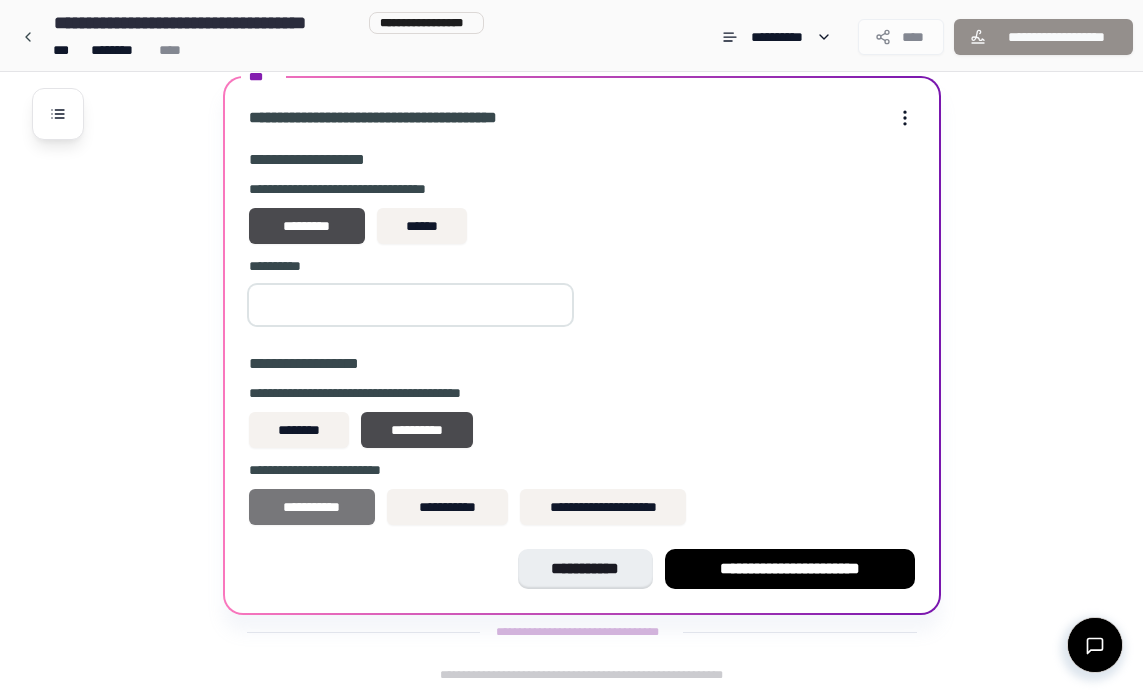 click on "**********" at bounding box center [312, 507] 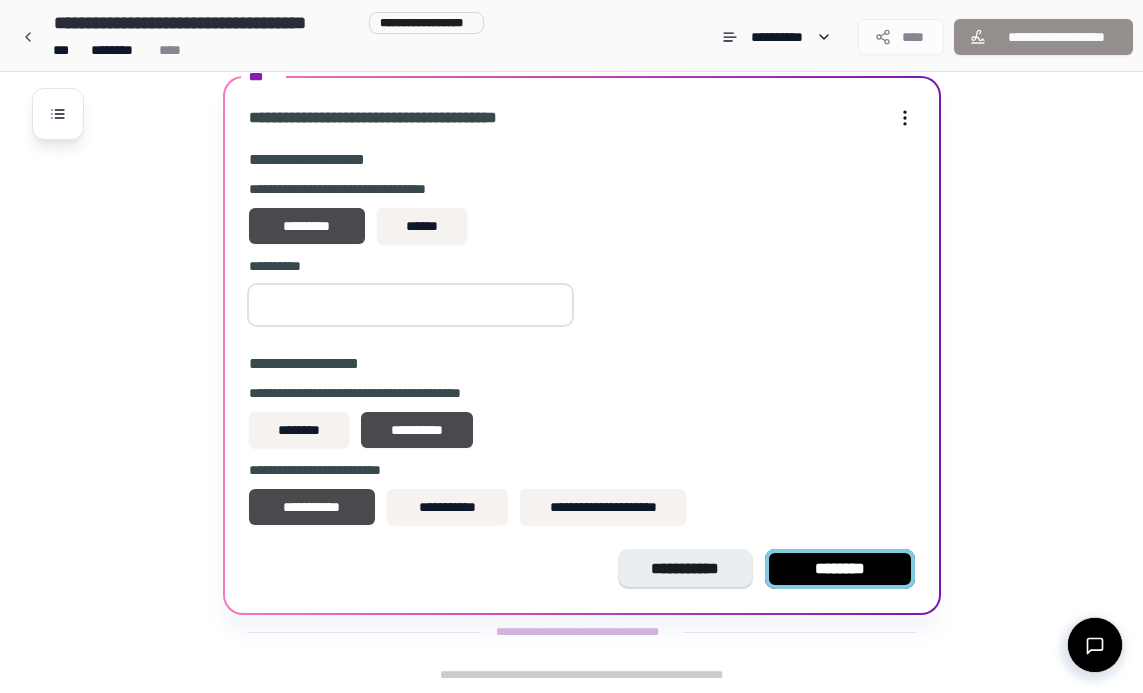 click on "********" at bounding box center (840, 569) 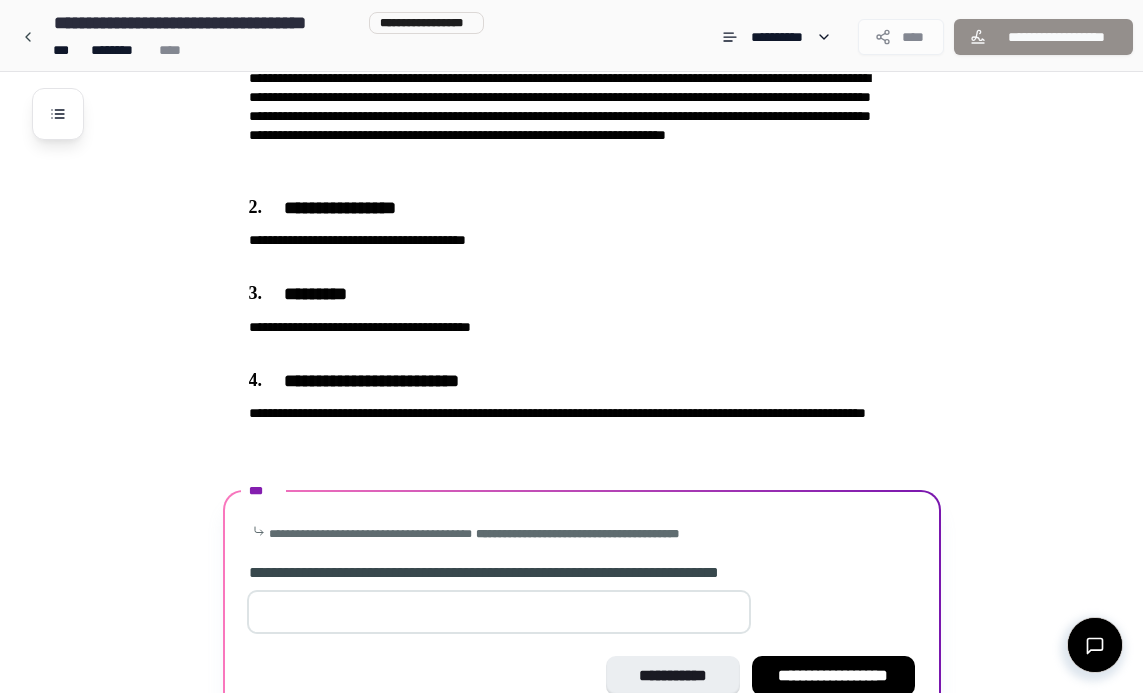 scroll, scrollTop: 476, scrollLeft: 0, axis: vertical 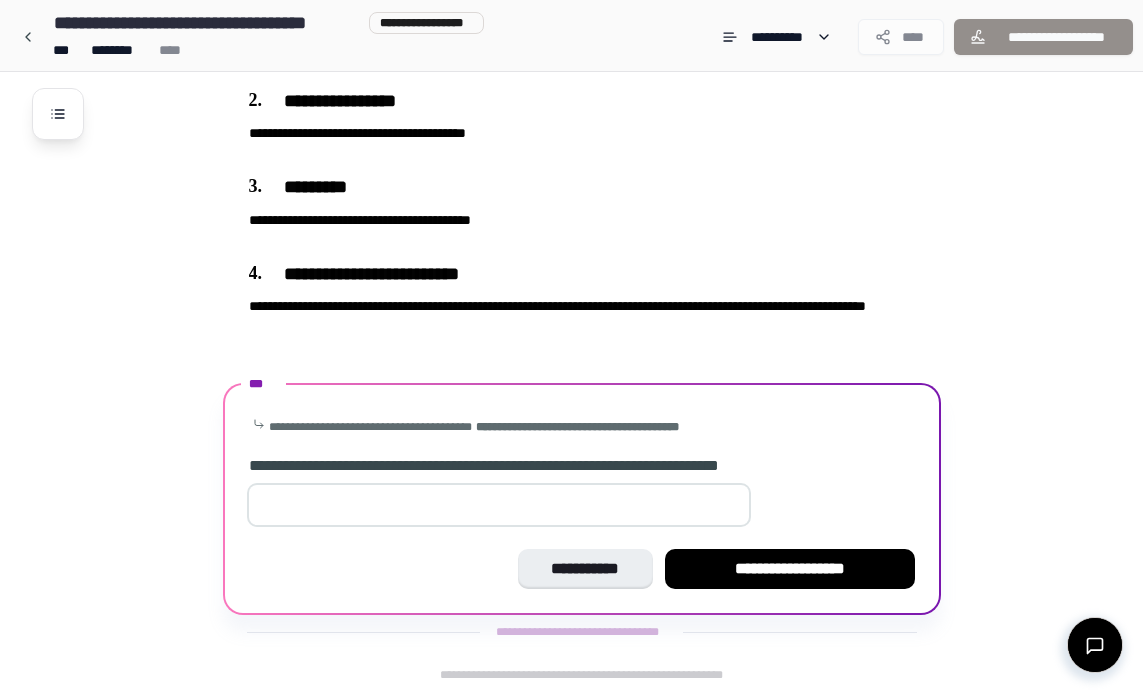 click at bounding box center (499, 505) 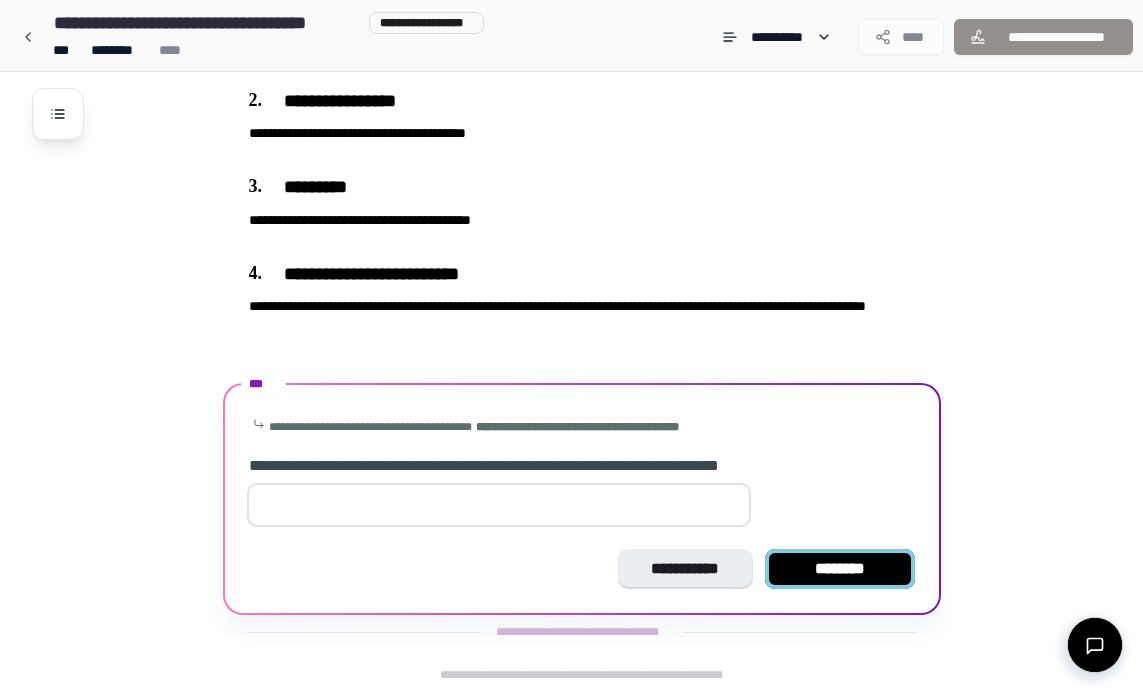 type on "**" 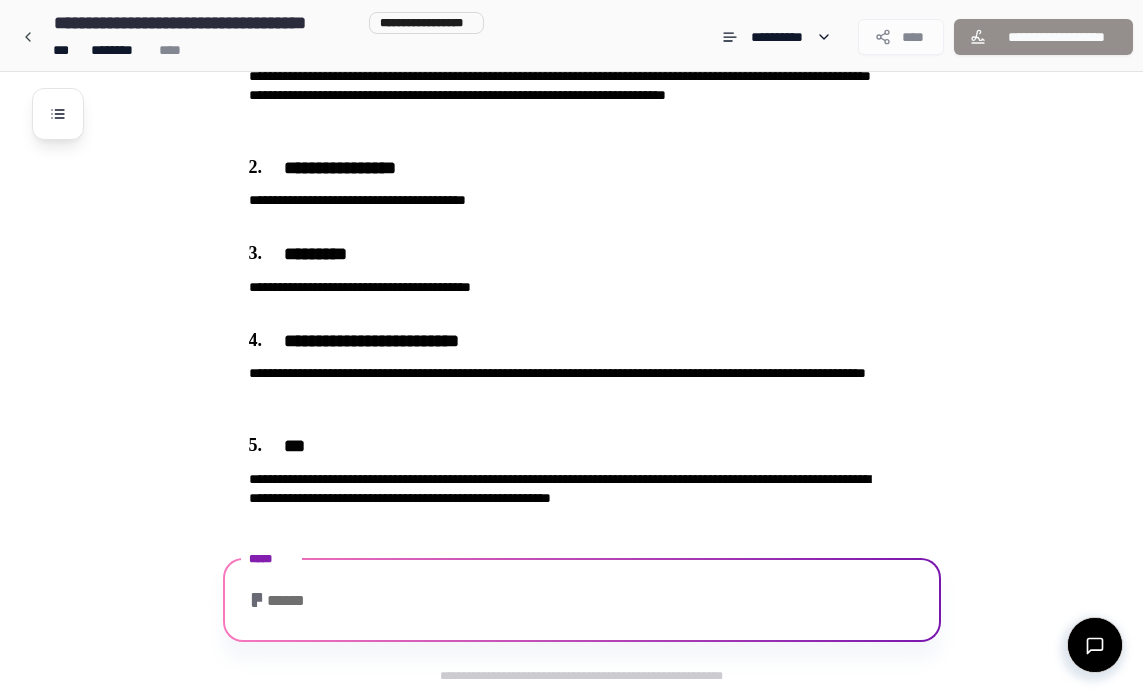 scroll, scrollTop: 527, scrollLeft: 0, axis: vertical 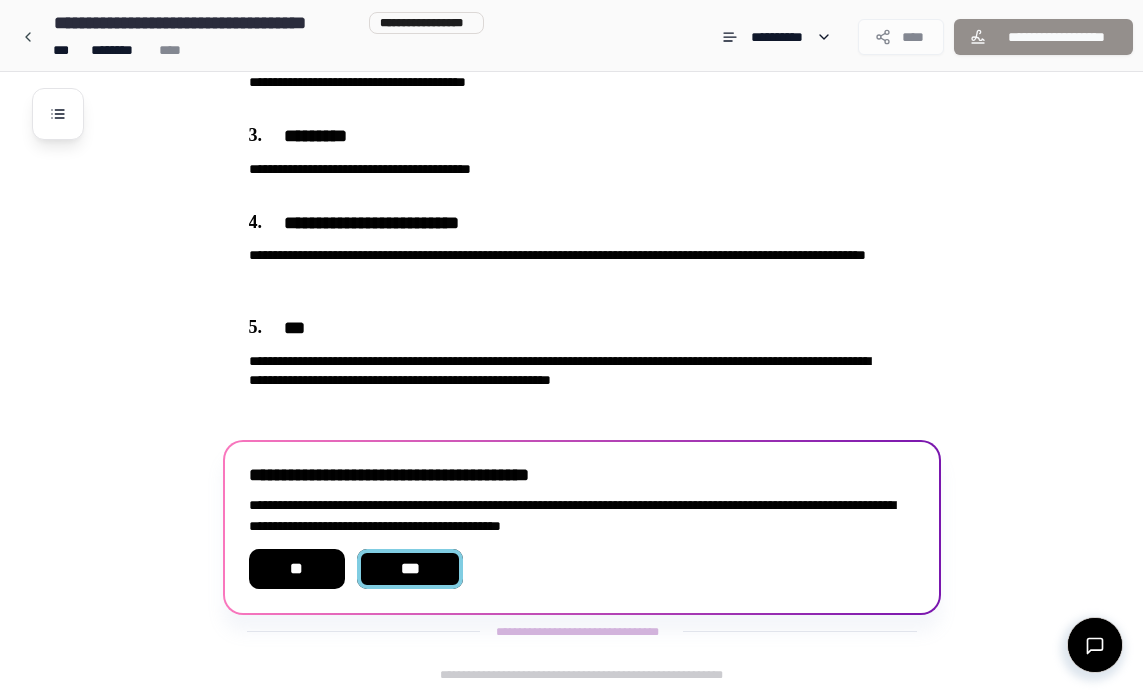 click on "***" at bounding box center (410, 569) 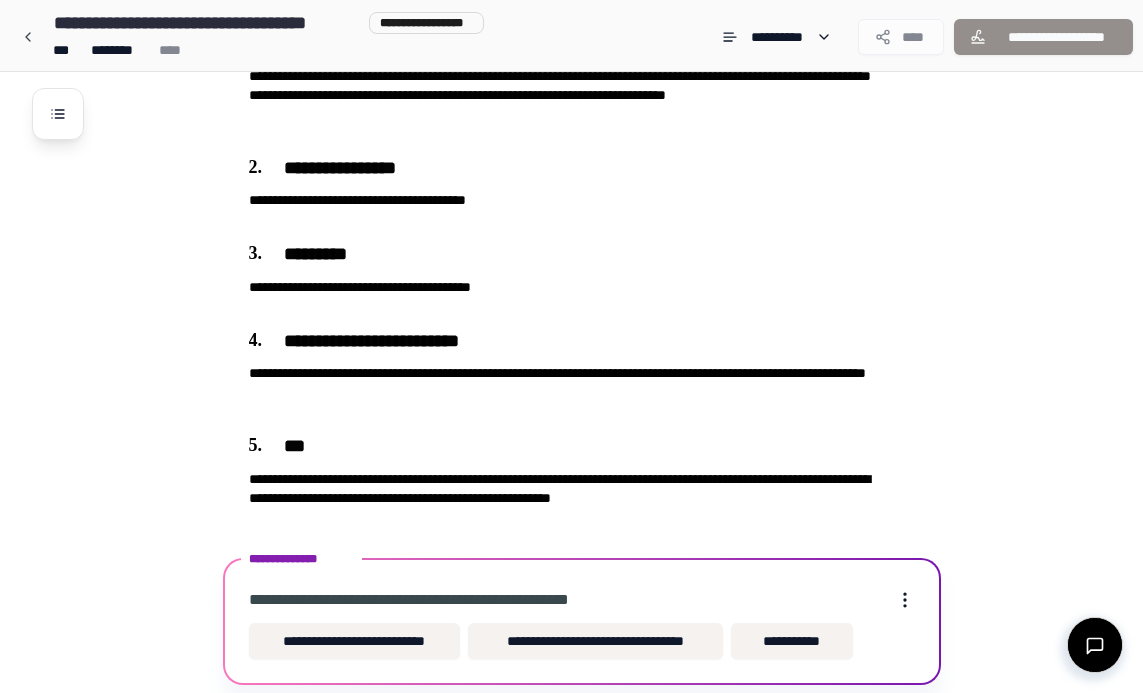 scroll, scrollTop: 479, scrollLeft: 0, axis: vertical 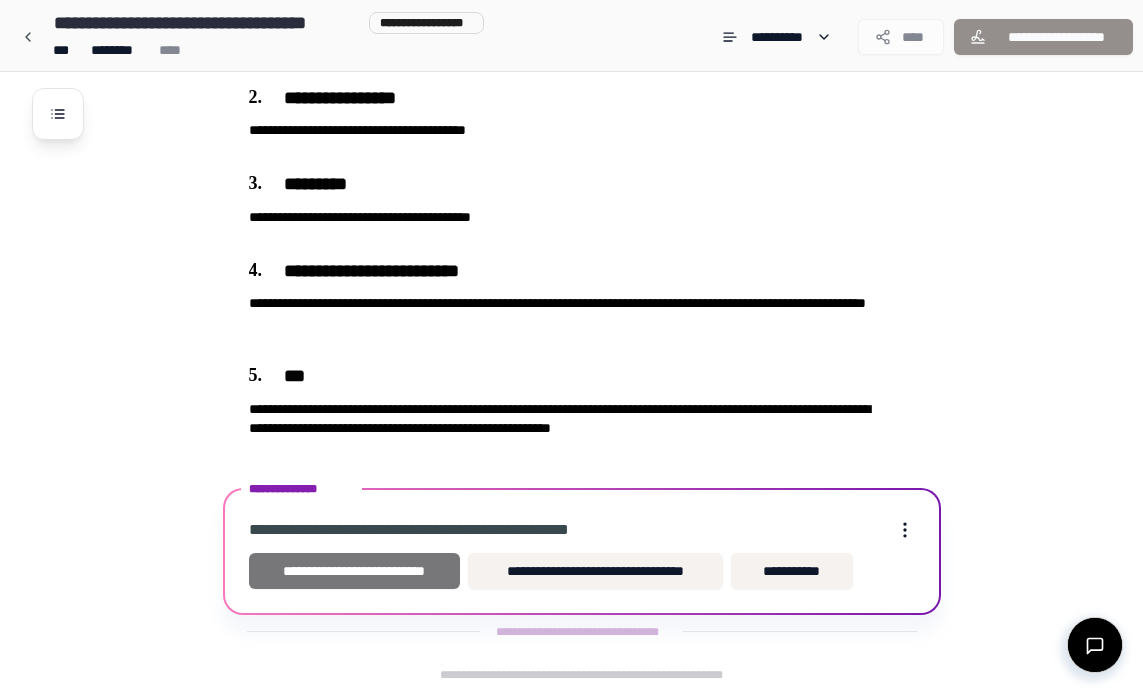 click on "**********" at bounding box center [354, 571] 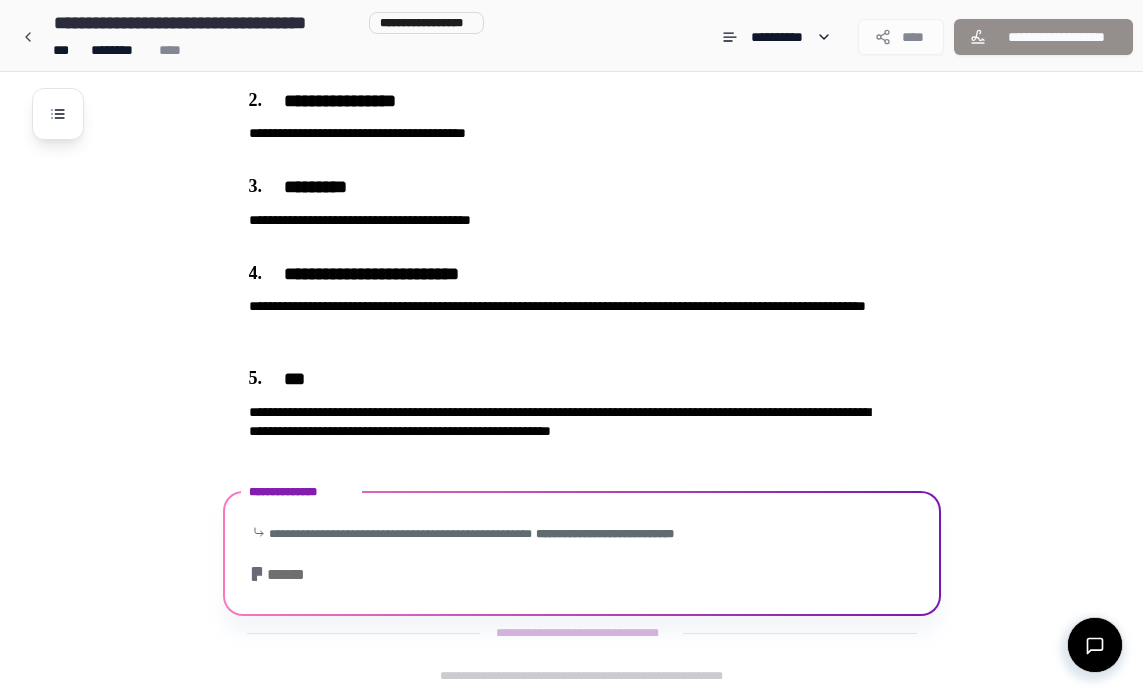 scroll, scrollTop: 608, scrollLeft: 0, axis: vertical 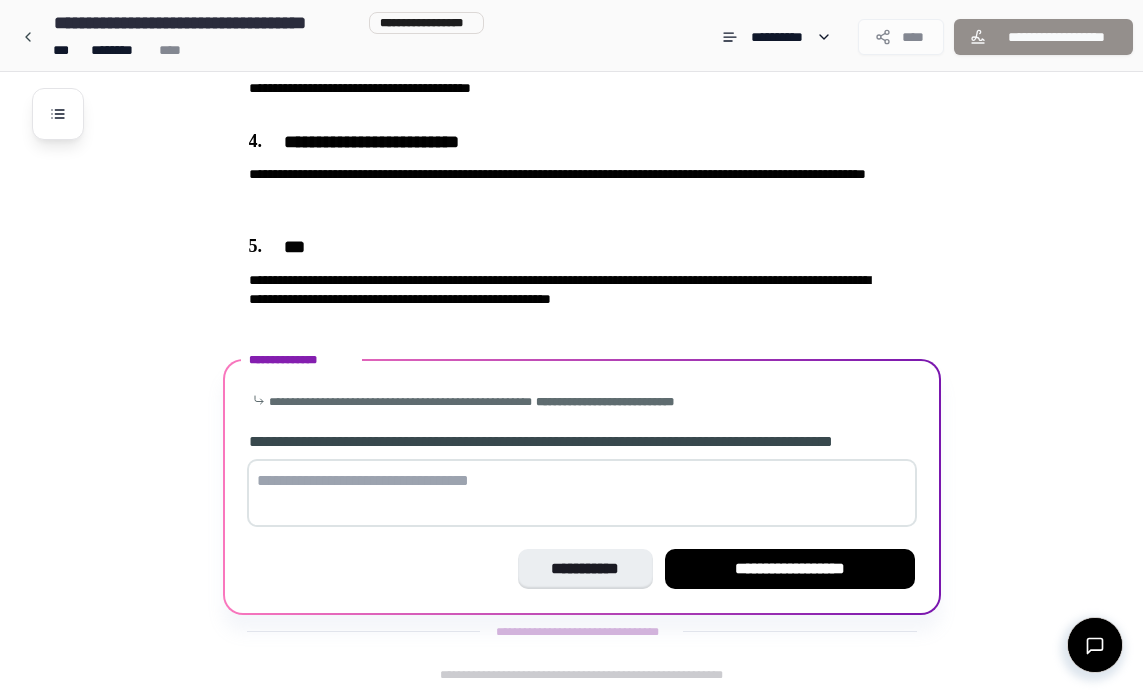 click at bounding box center [582, 493] 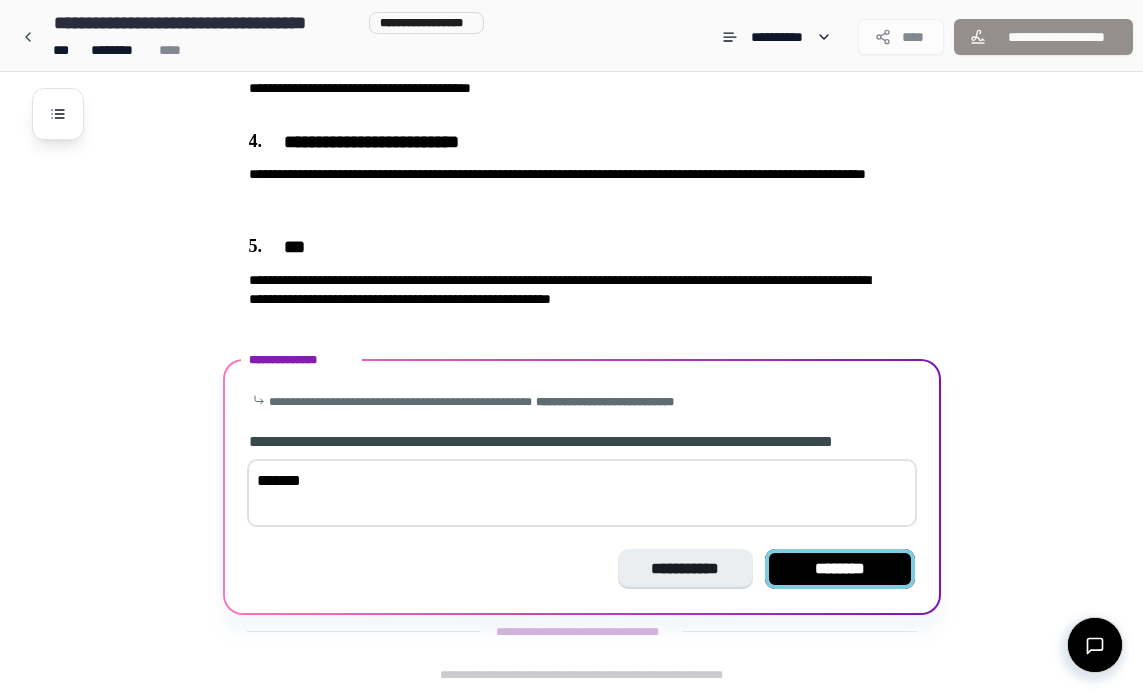 type on "*******" 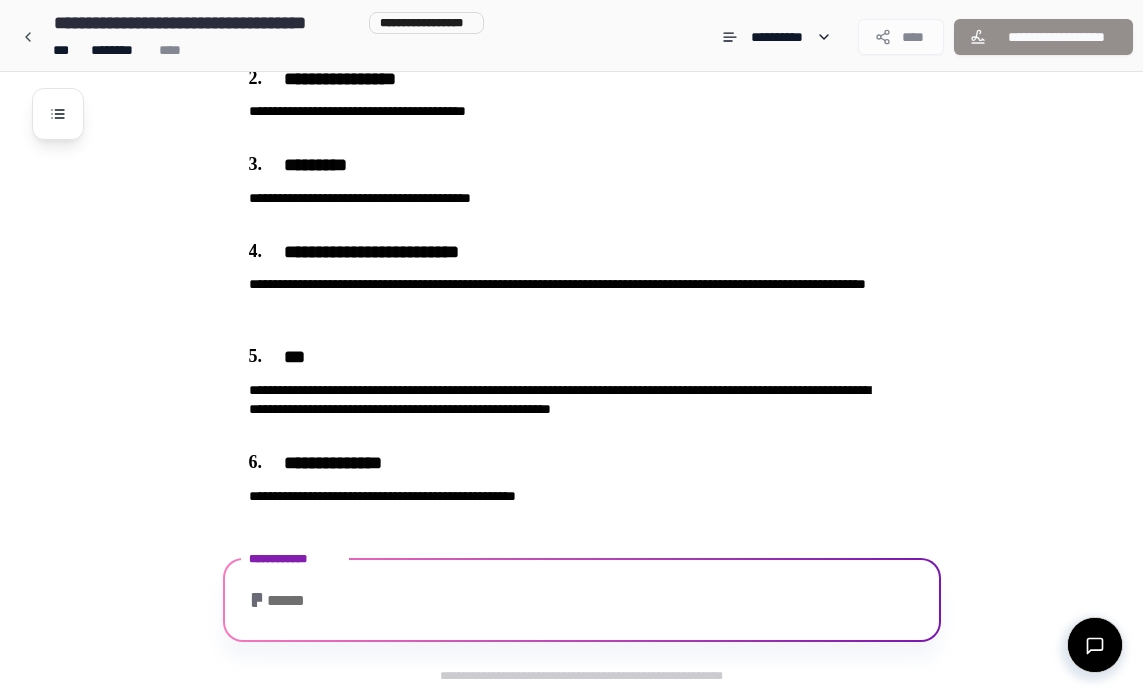 scroll, scrollTop: 616, scrollLeft: 0, axis: vertical 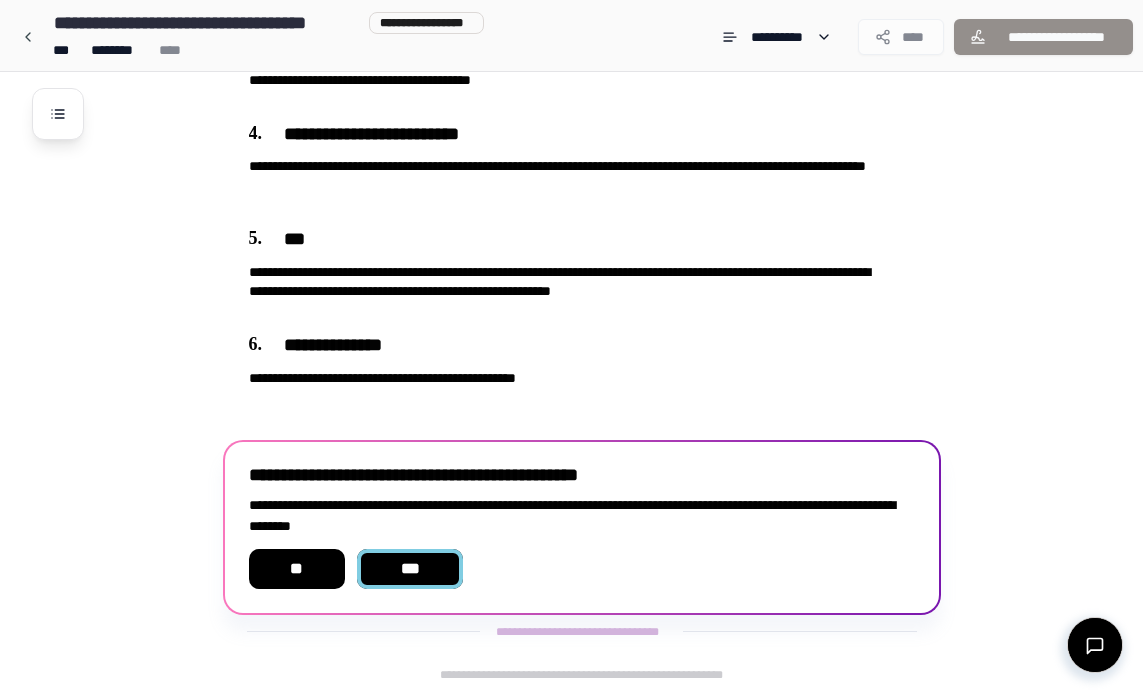 click on "***" at bounding box center [410, 569] 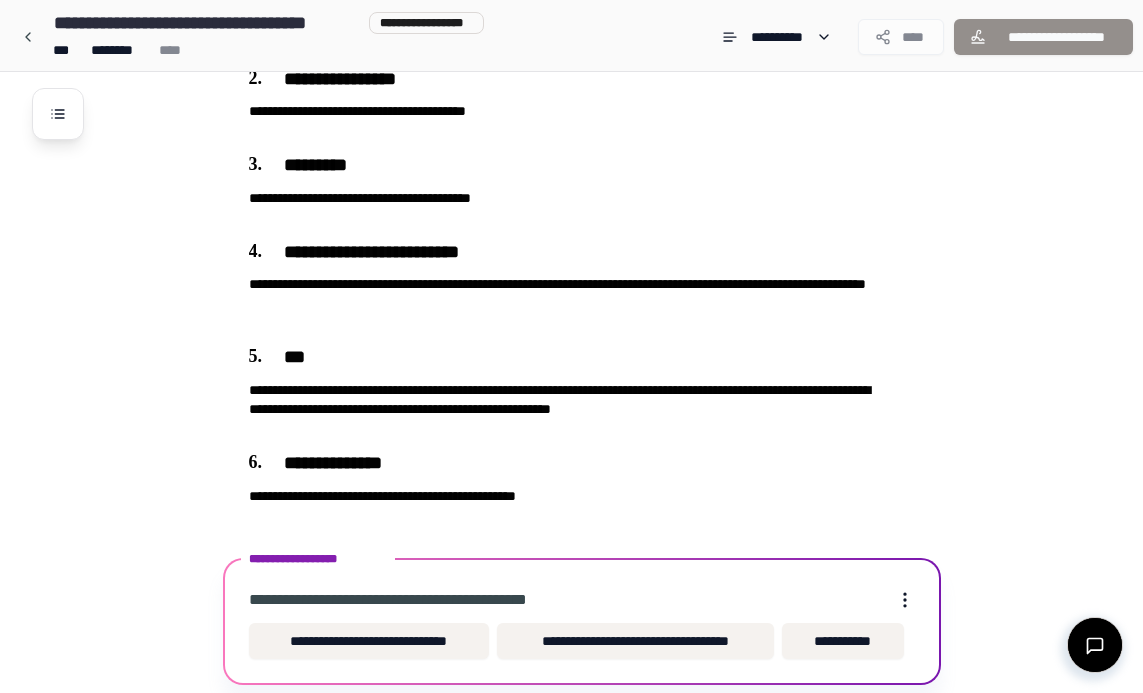 scroll, scrollTop: 568, scrollLeft: 0, axis: vertical 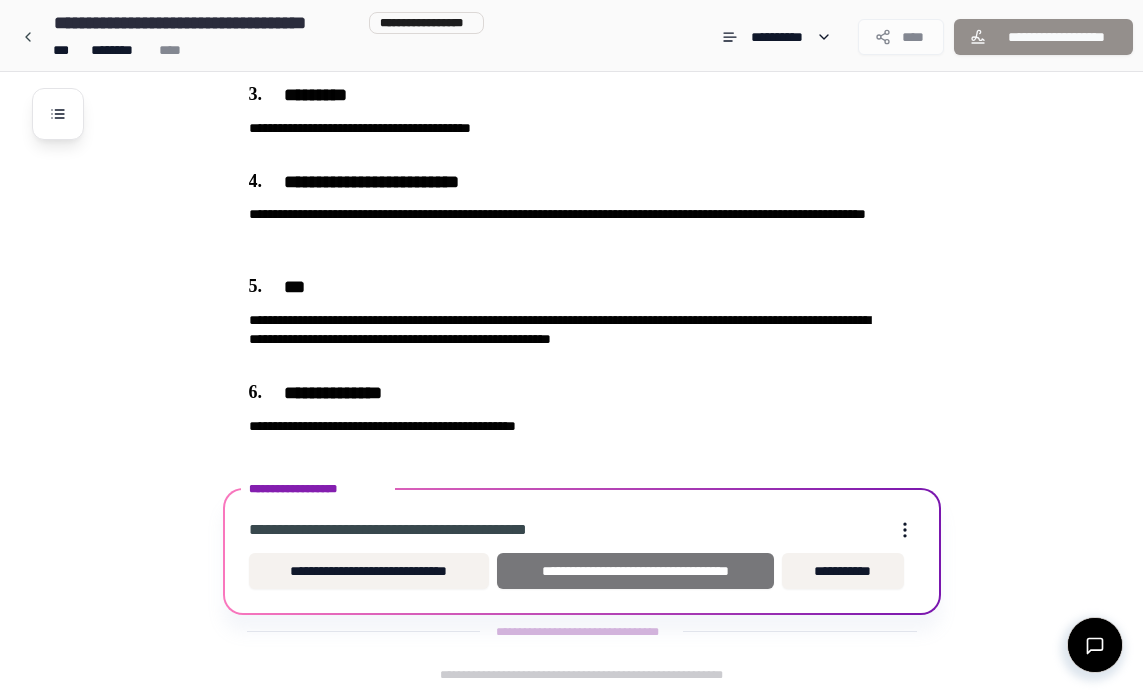 click on "**********" at bounding box center (635, 571) 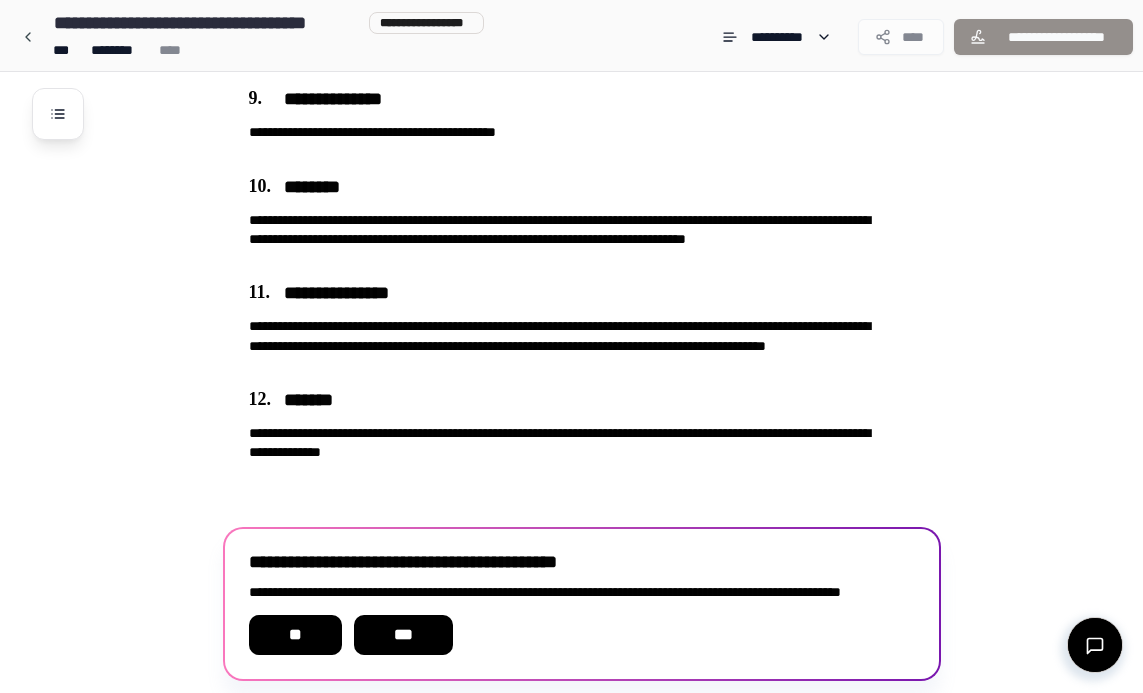 scroll, scrollTop: 1242, scrollLeft: 0, axis: vertical 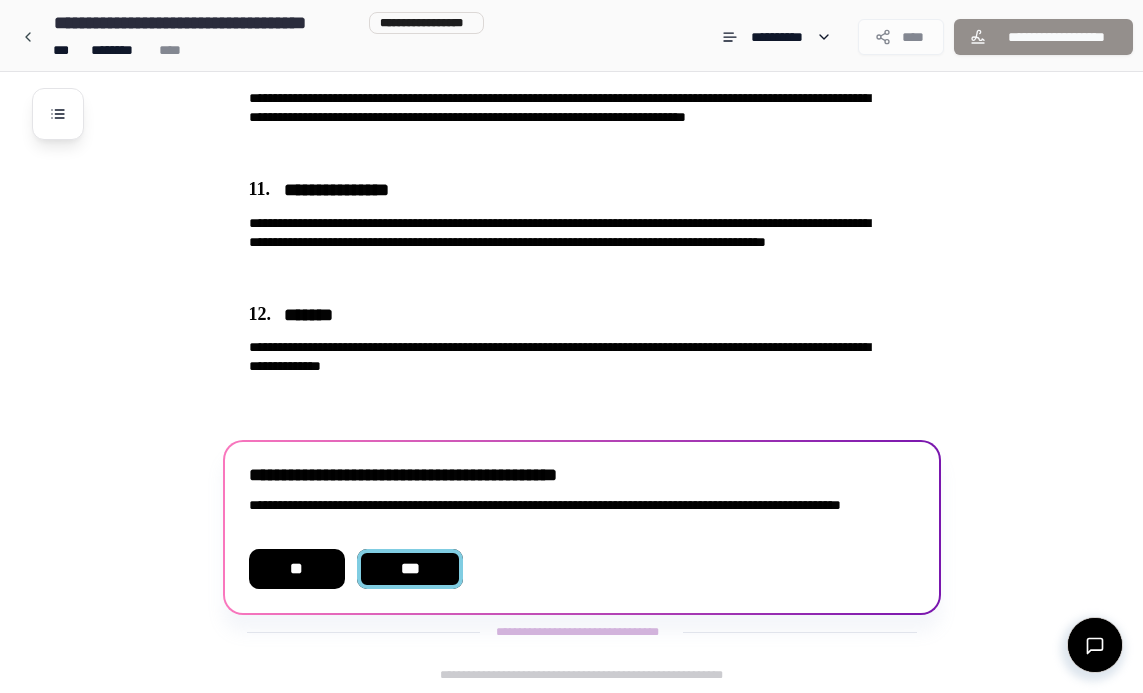 click on "***" at bounding box center (410, 569) 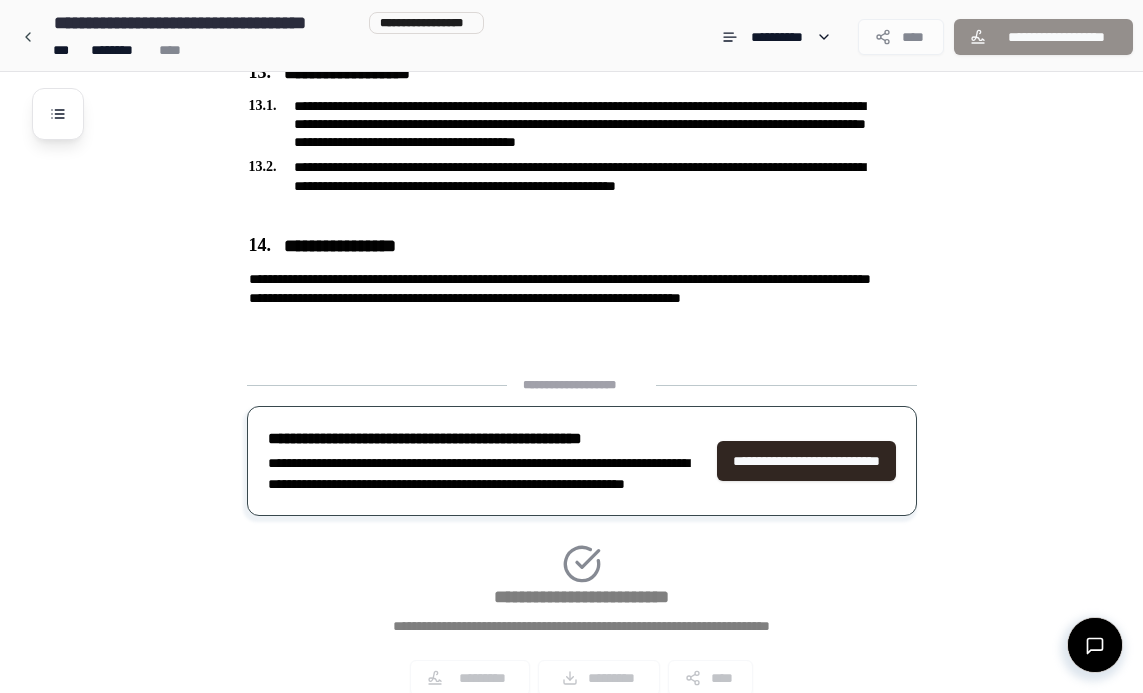 scroll, scrollTop: 1714, scrollLeft: 0, axis: vertical 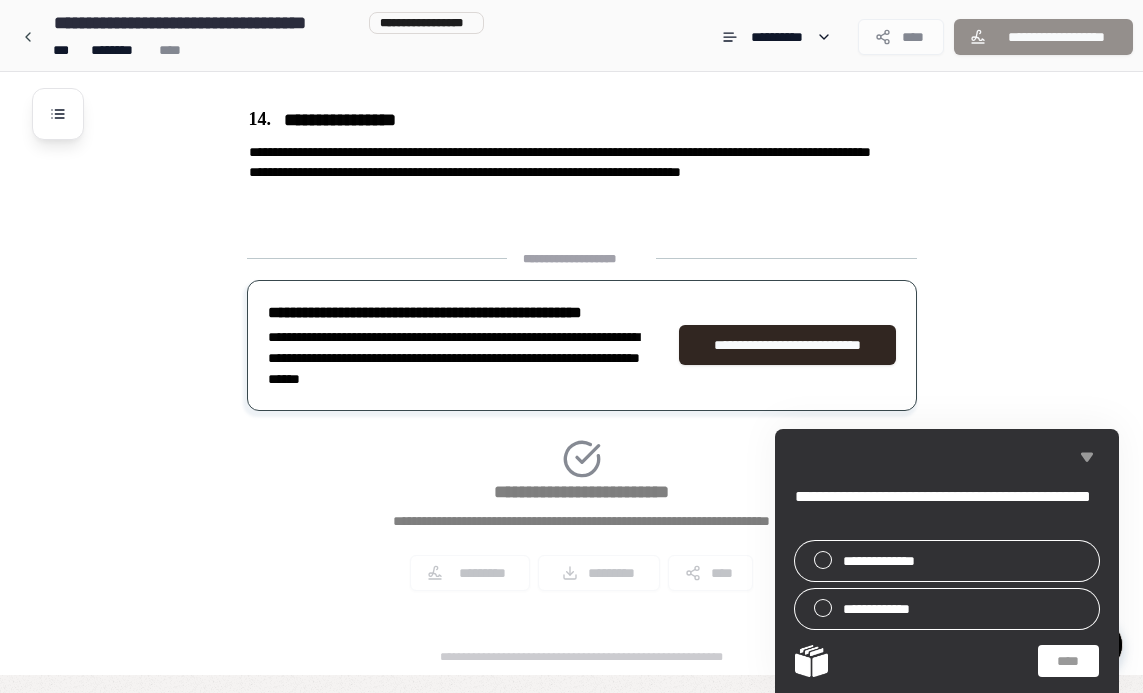 click 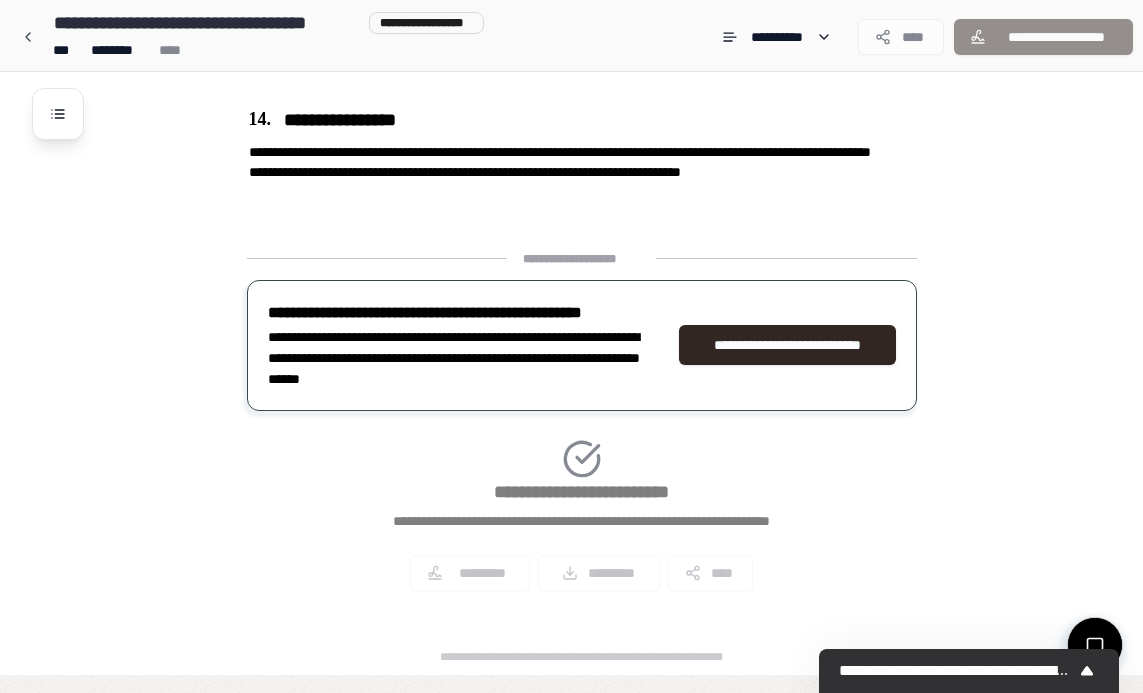click on "**********" at bounding box center (597, -484) 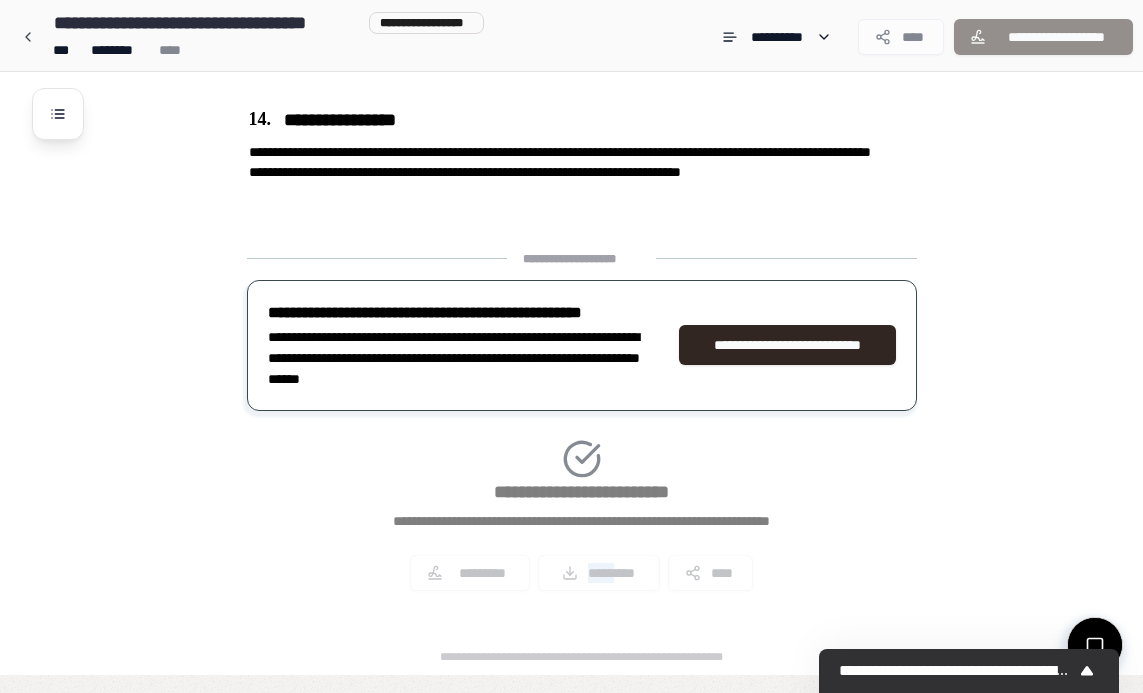 click on "**********" at bounding box center [582, 428] 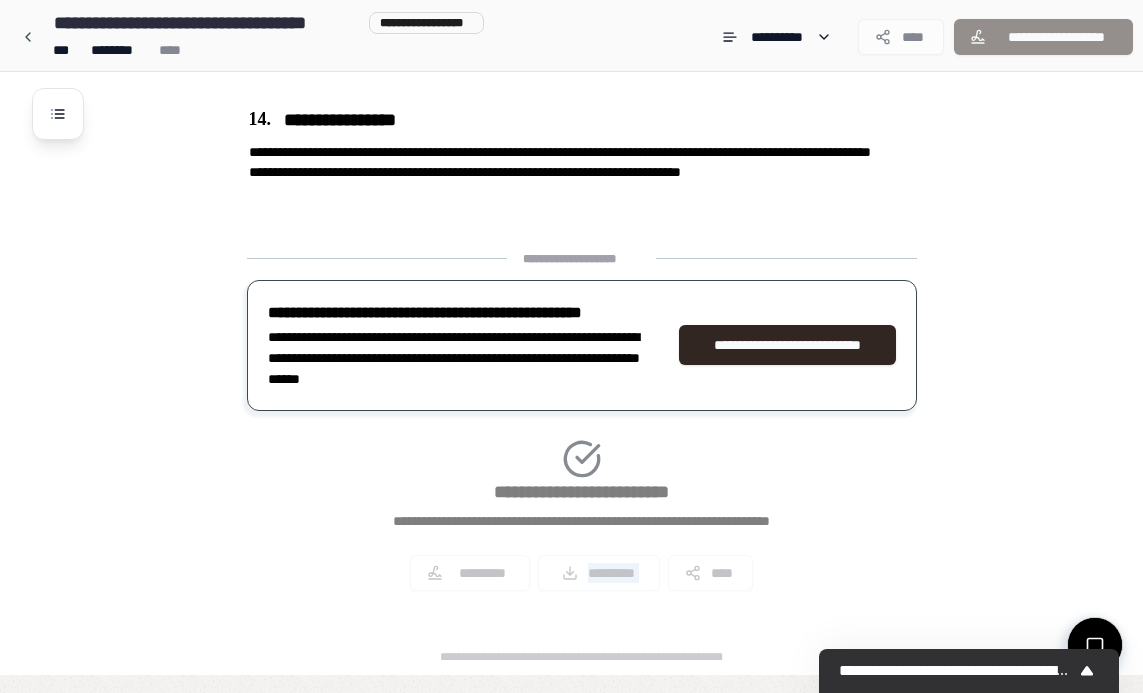 click on "**********" at bounding box center [582, 428] 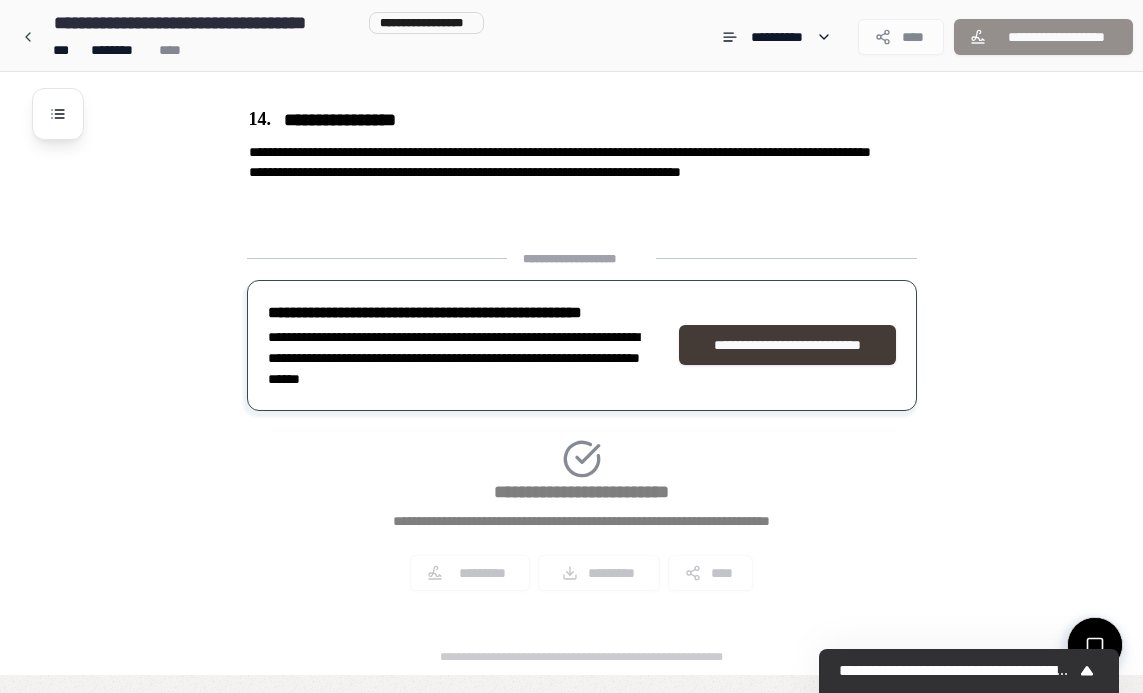 click on "**********" at bounding box center [787, 345] 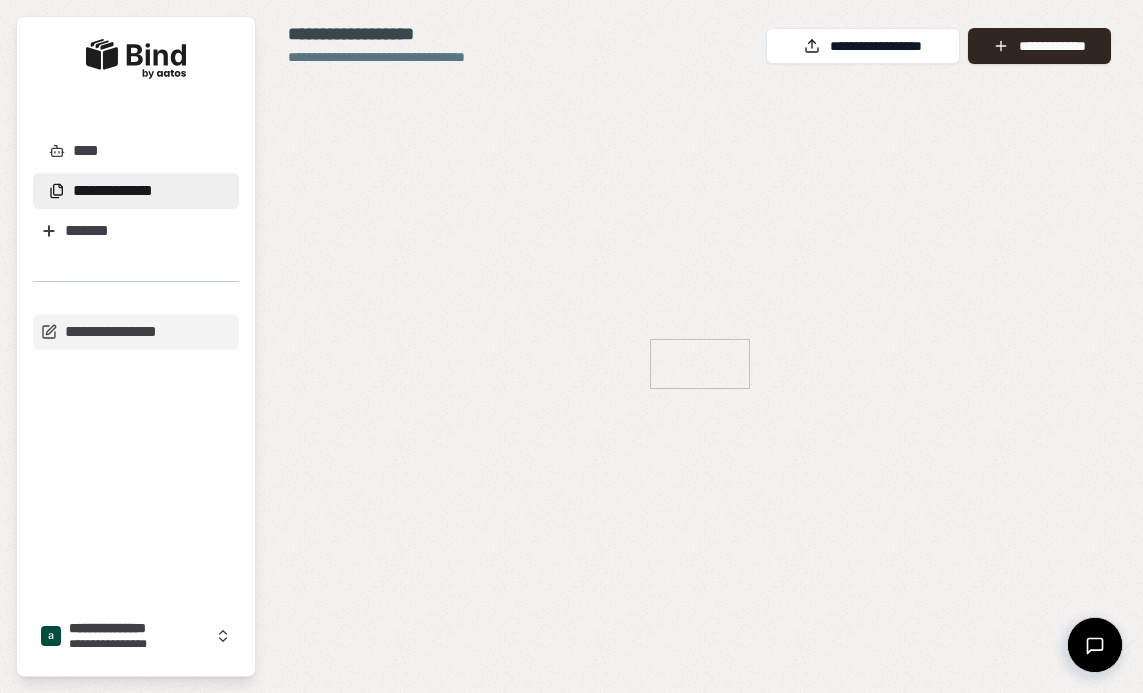 scroll, scrollTop: 0, scrollLeft: 0, axis: both 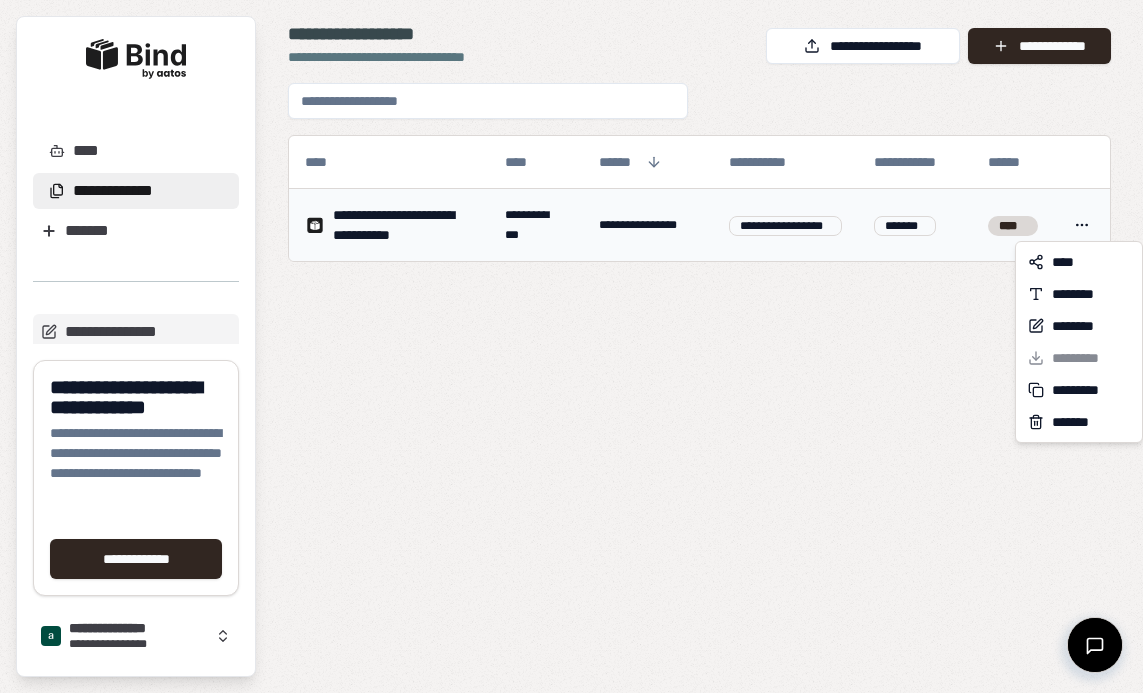click on "**********" at bounding box center [571, 346] 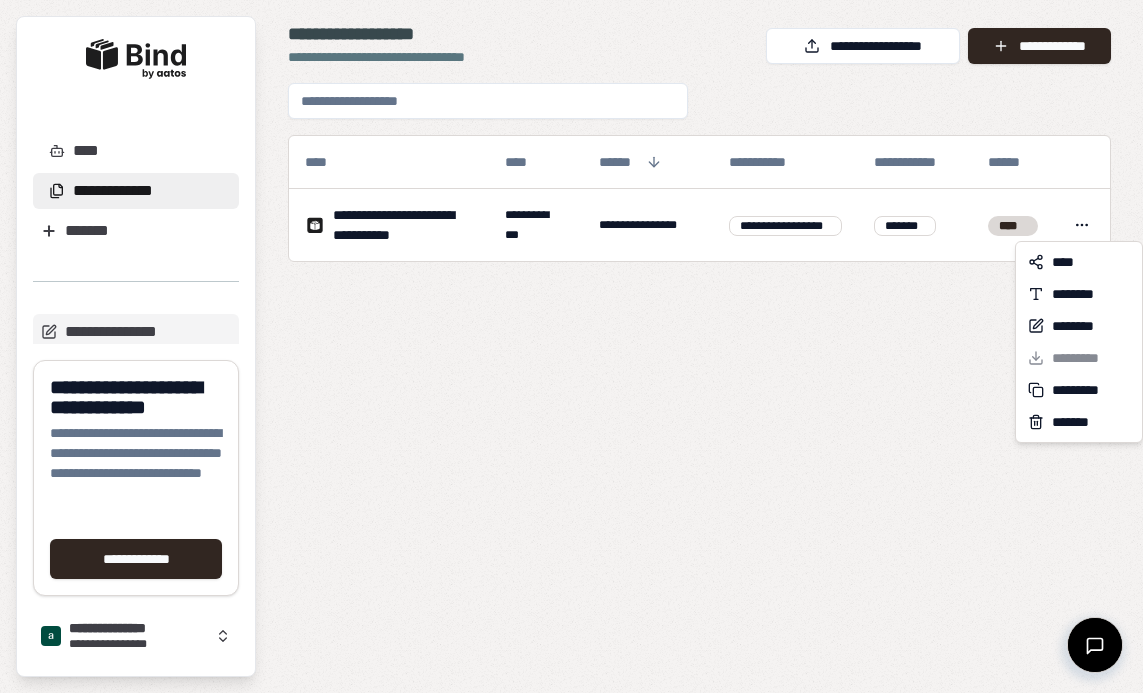 click on "**** ******** ******** ********* ********* *******" at bounding box center (1079, 342) 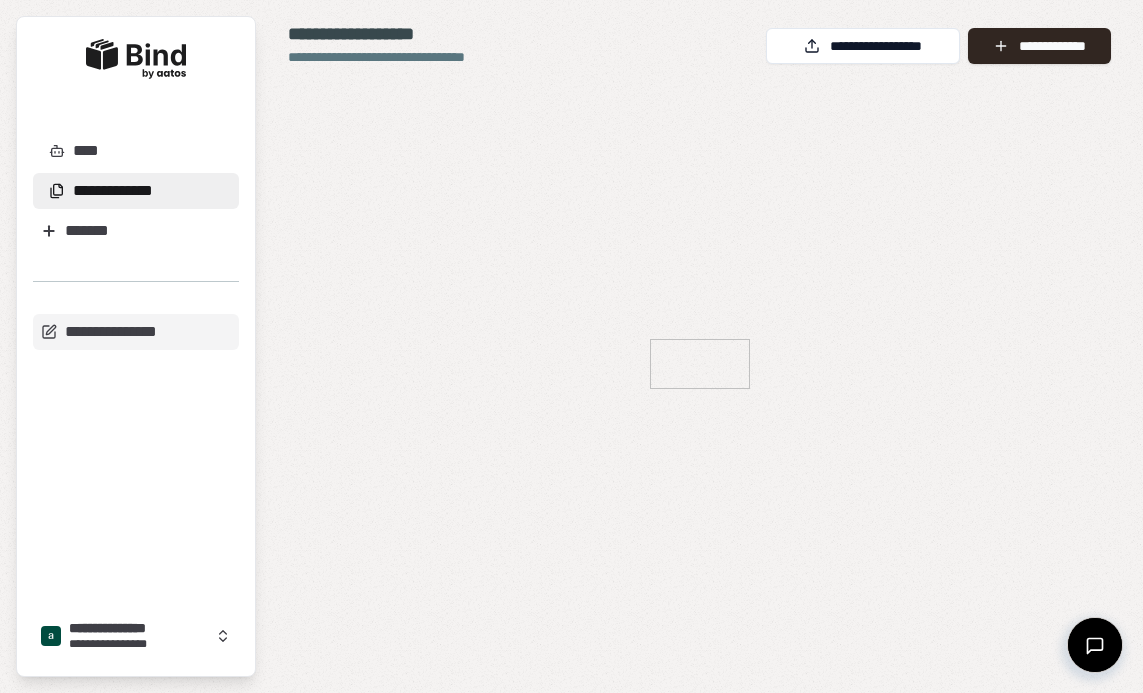 scroll, scrollTop: 0, scrollLeft: 0, axis: both 